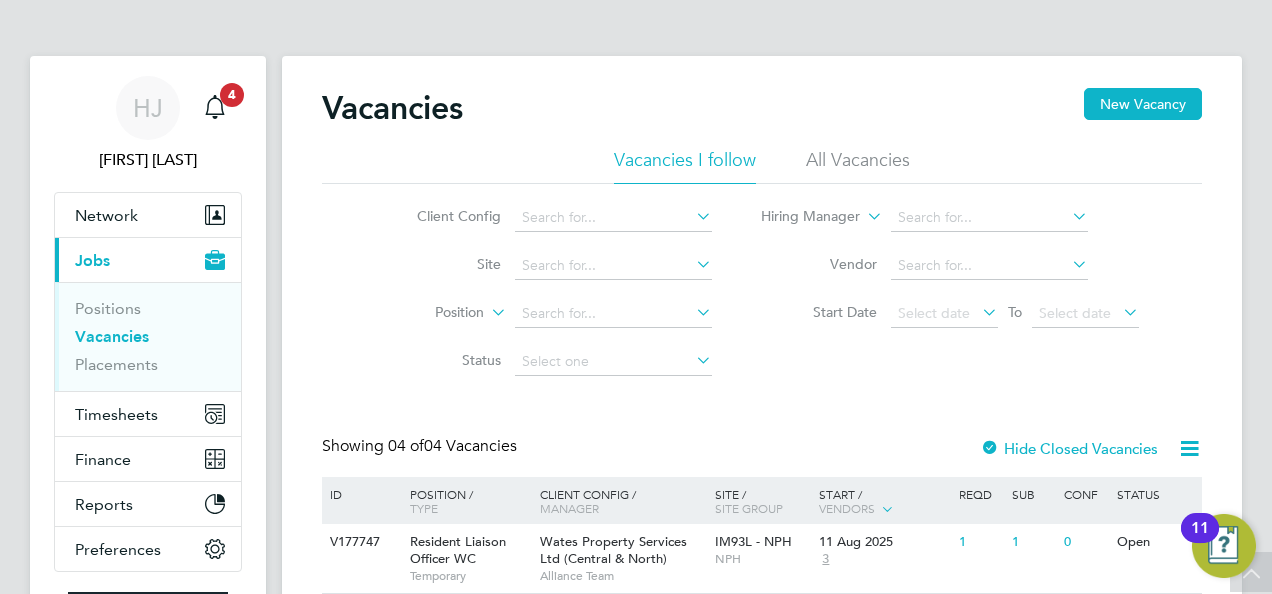 scroll, scrollTop: 360, scrollLeft: 0, axis: vertical 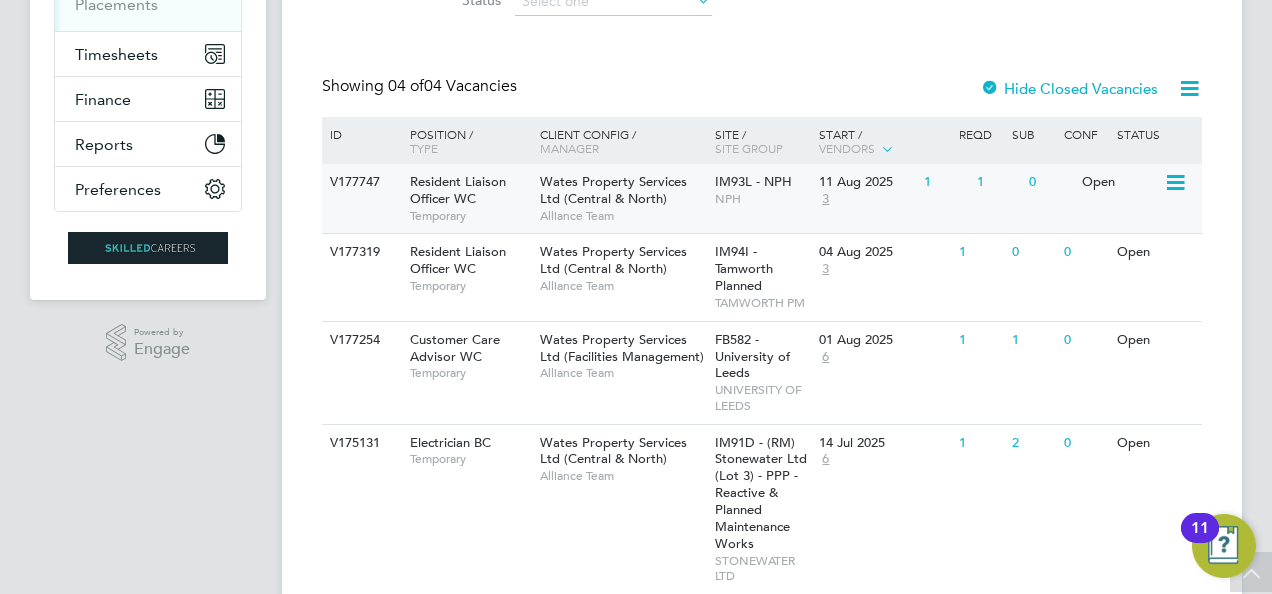 click on "Open" 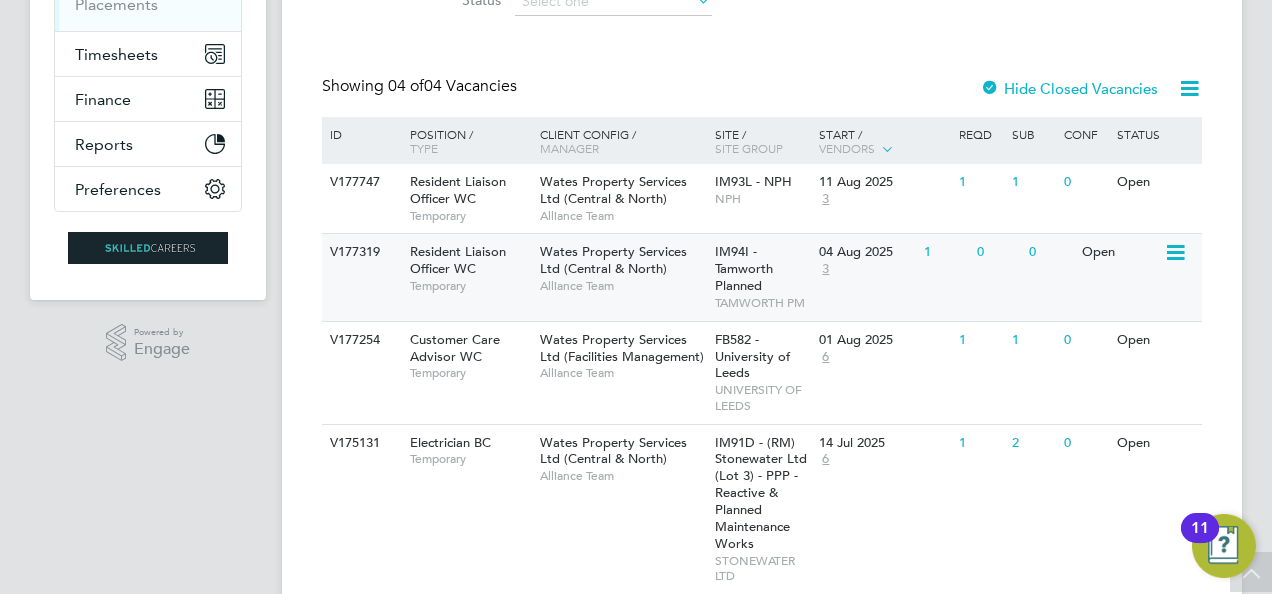 click on "Wates Property Services Ltd (Central & North)" 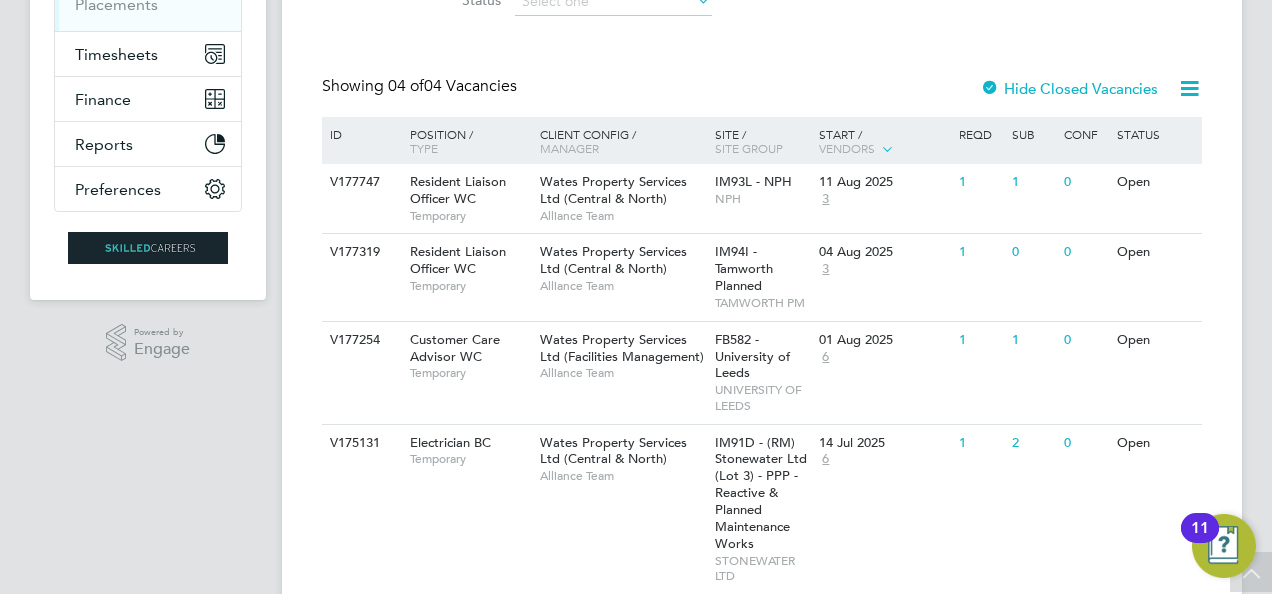 scroll, scrollTop: 0, scrollLeft: 0, axis: both 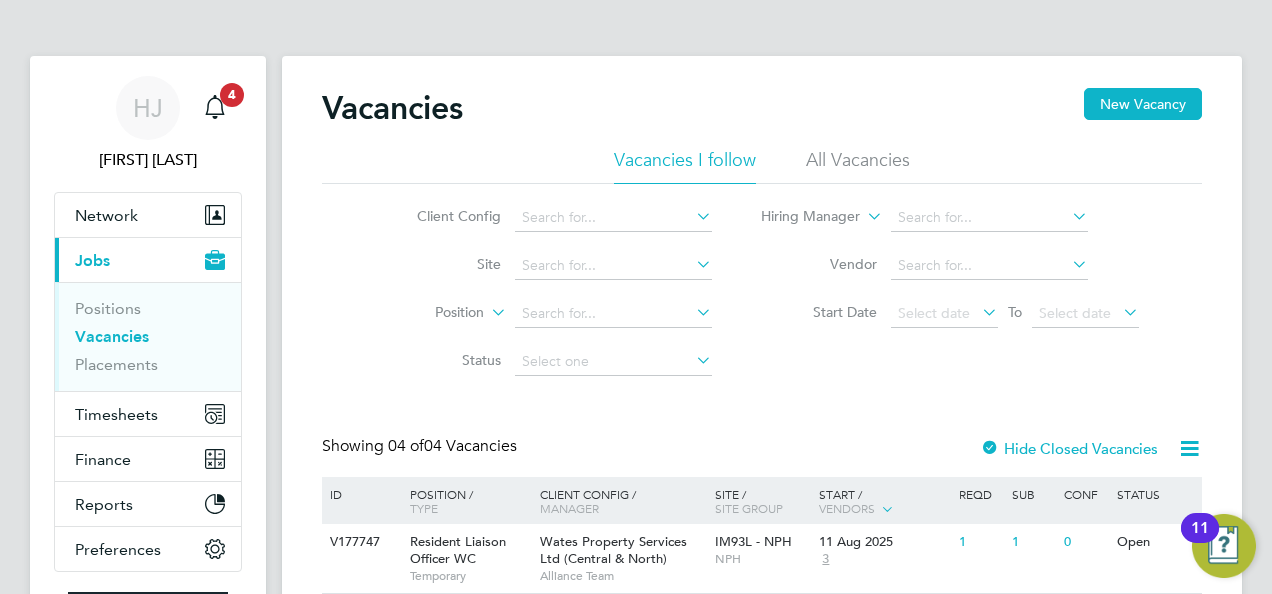 click on "Client Config     Site     Position     Status   Hiring Manager     Vendor   Start Date
Select date
To
Select date" 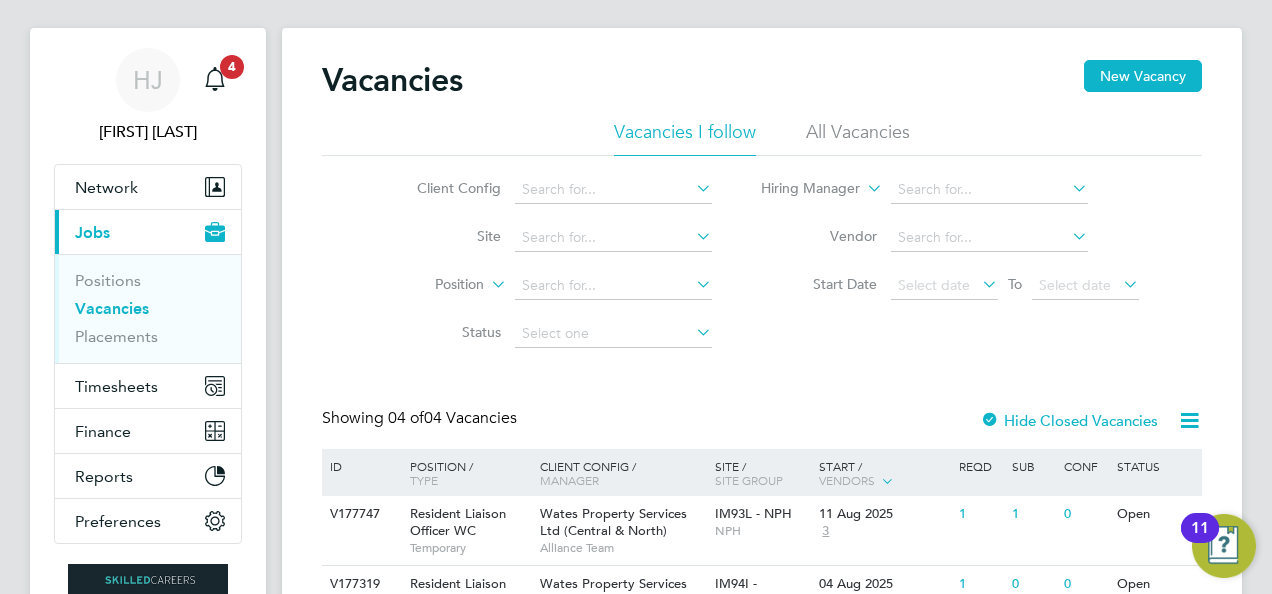 scroll, scrollTop: 0, scrollLeft: 0, axis: both 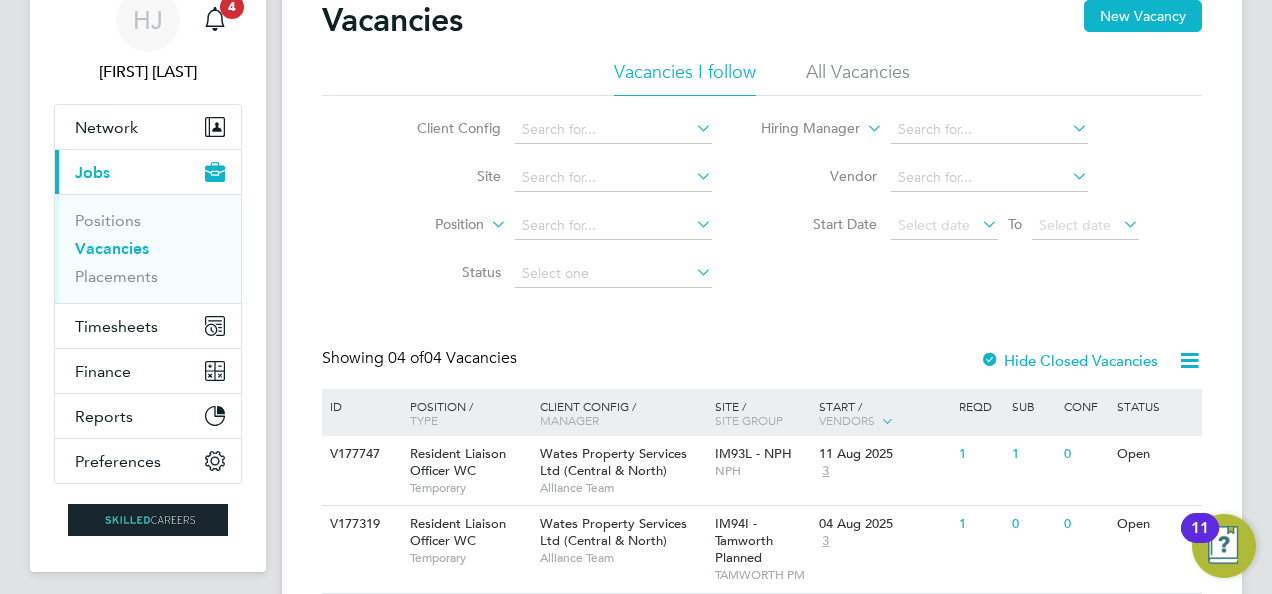 click on "HJ   Holly Jones   Notifications
4   Applications:   Network
Team Members   Businesses   Sites   Workers   Contacts   Current page:   Jobs
Positions   Vacancies   Placements   Timesheets
Timesheets   Expenses   Finance
Invoices & Credit Notes   Statements   Payments   Reports
Margin Report   CIS Reports   Report Downloads   Preferences
My Business   Branding   Doc. Requirements   VMS Configurations   Notifications   Activity Logs
.st0{fill:#C0C1C2;}
Powered by Engage Vacancies New Vacancy Vacancies I follow All Vacancies Client Config     Site     Position     Status   Hiring Manager     Vendor   Start Date
Select date
To
Select date
Showing   04 of  04 Vacancies Hide Closed Vacancies ID  Position /" at bounding box center (636, 425) 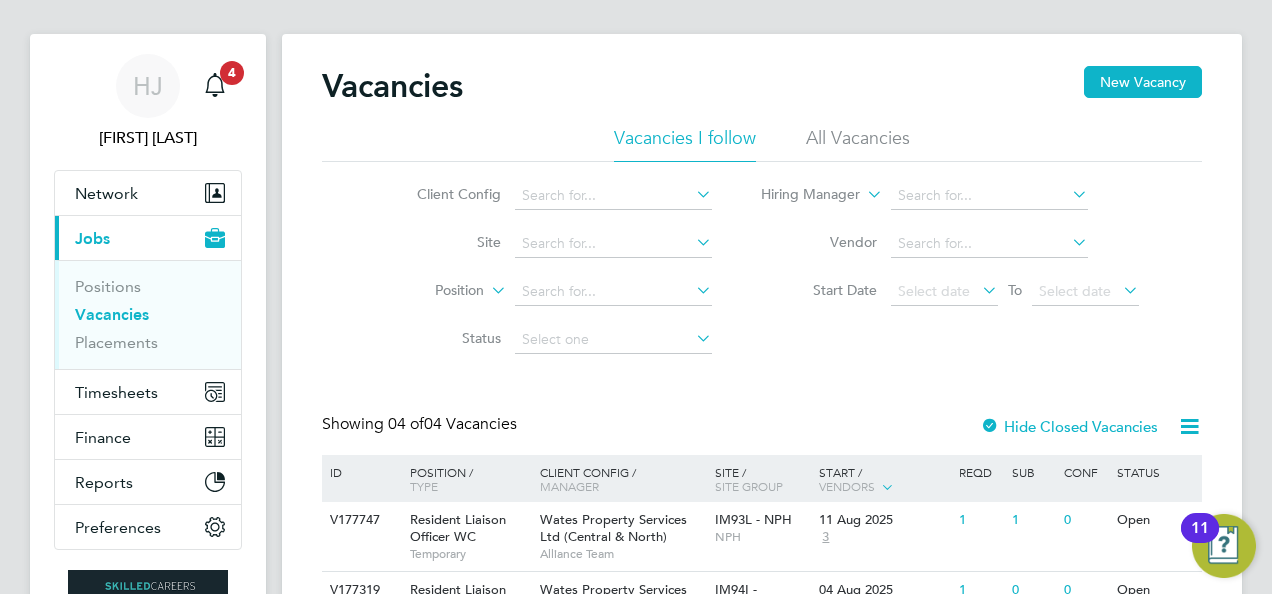 scroll, scrollTop: 0, scrollLeft: 0, axis: both 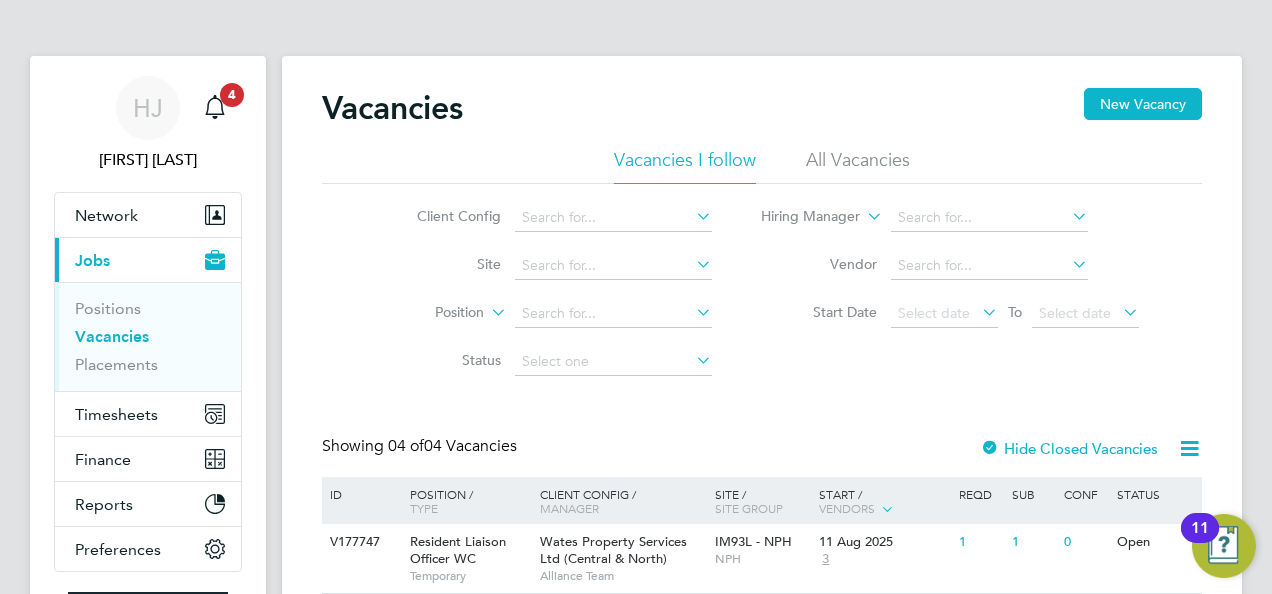 type 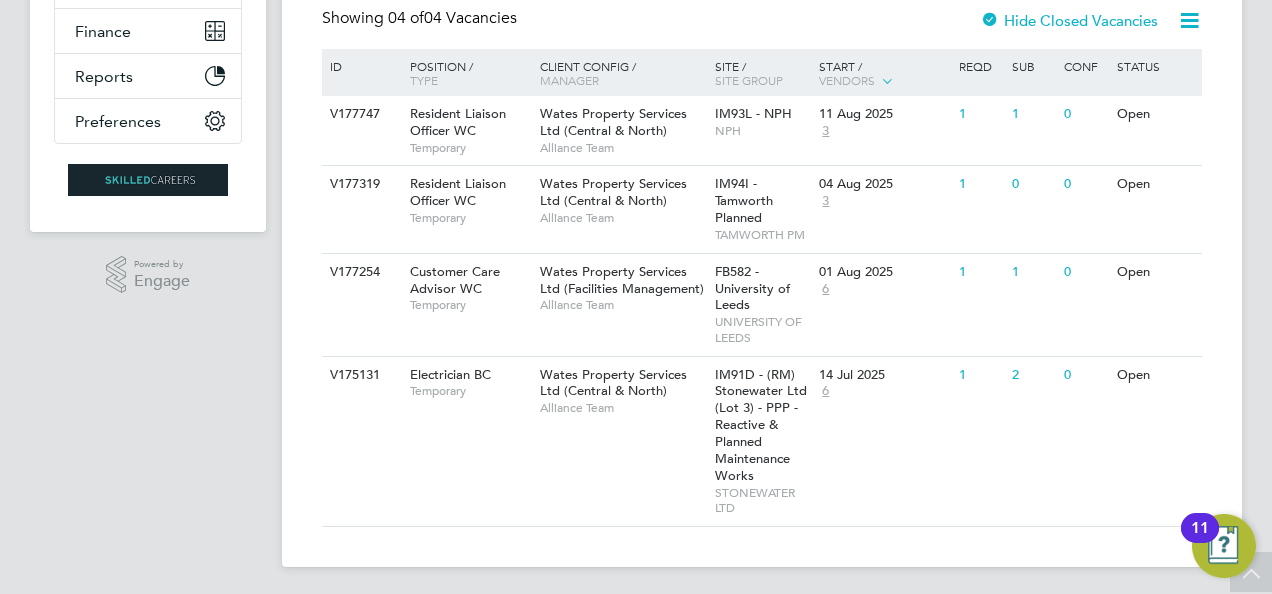 scroll, scrollTop: 432, scrollLeft: 0, axis: vertical 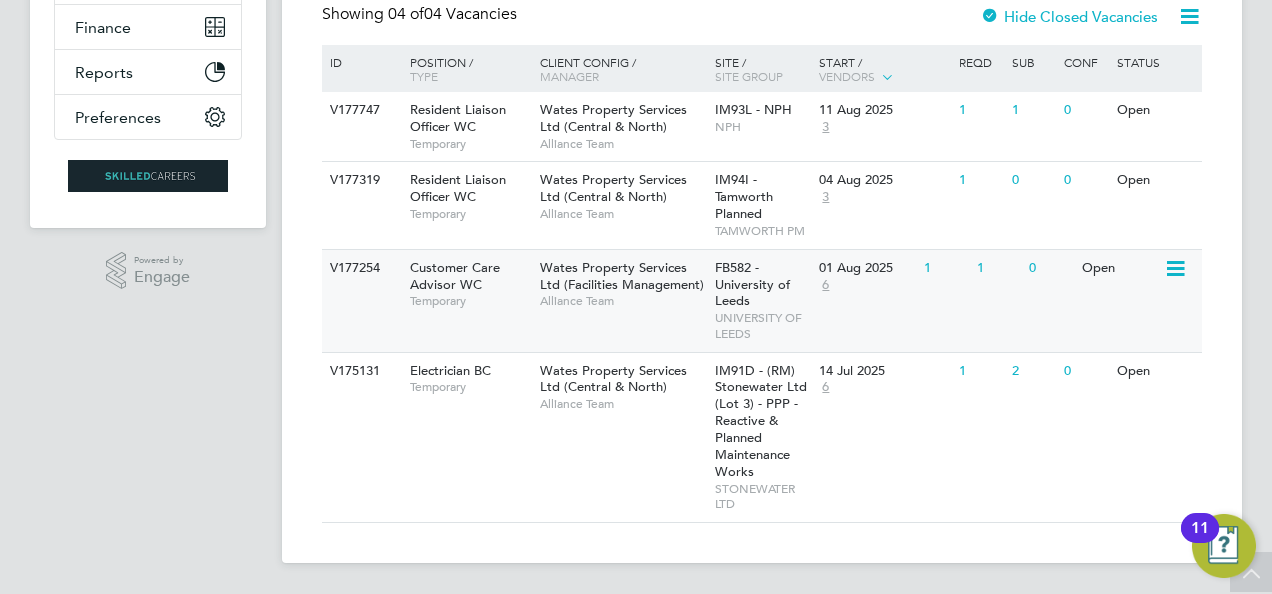 click on "Open" 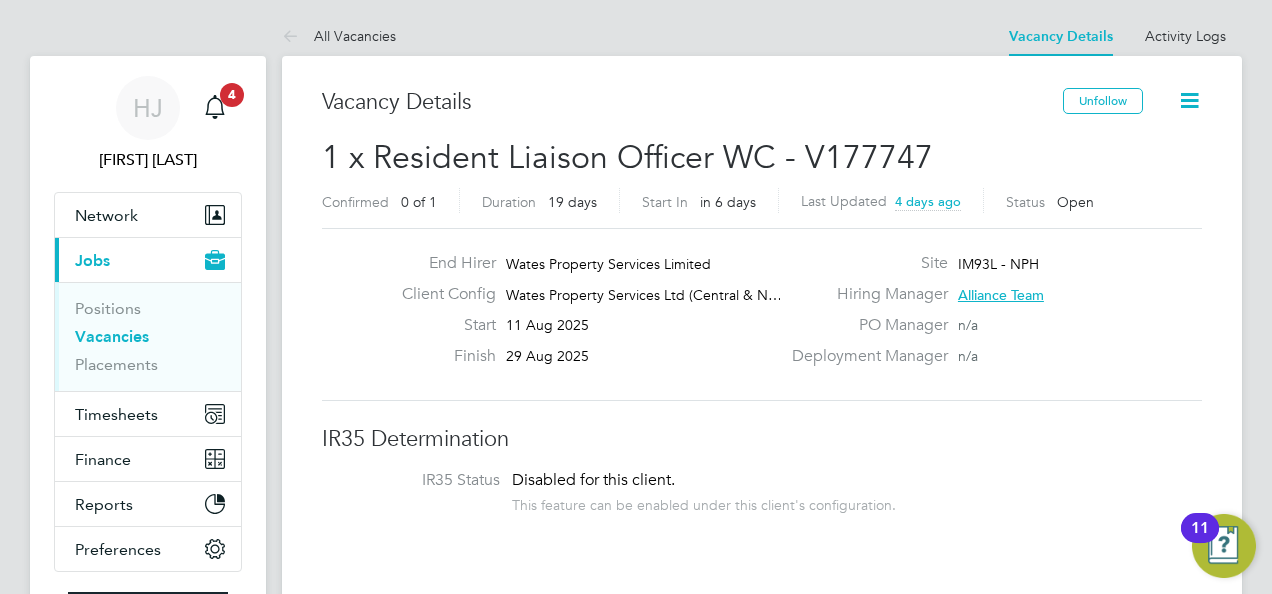 scroll, scrollTop: 0, scrollLeft: 0, axis: both 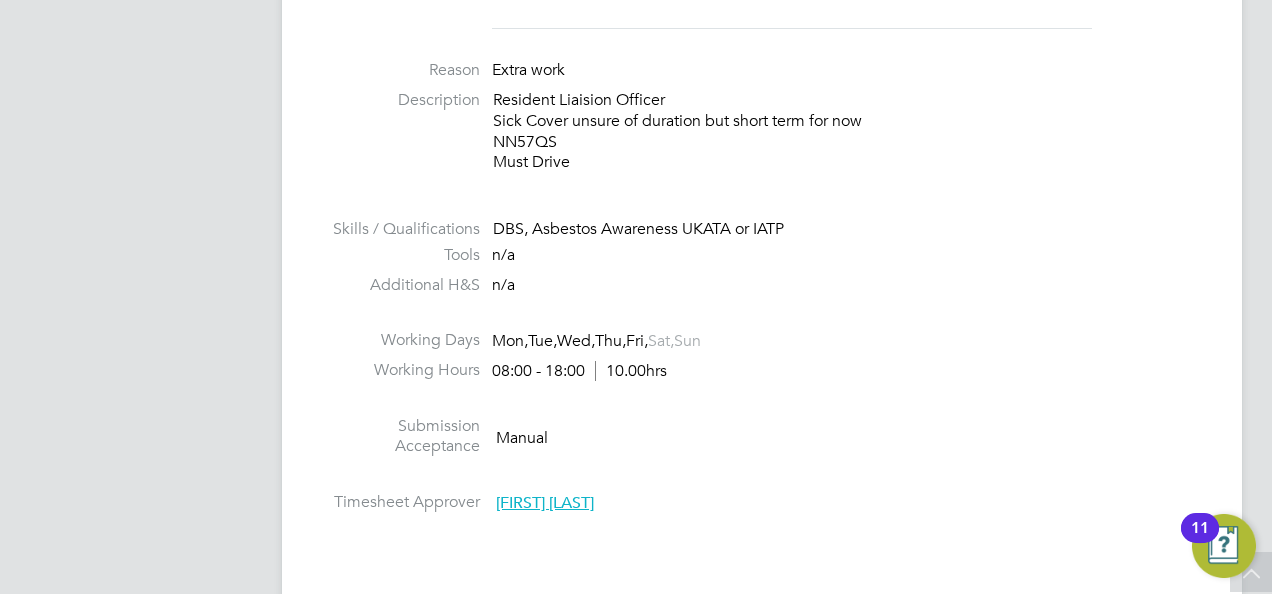 click on "Description Resident Liaision Officer
Sick Cover unsure of duration but short term for now
NN57QS
Must Drive" 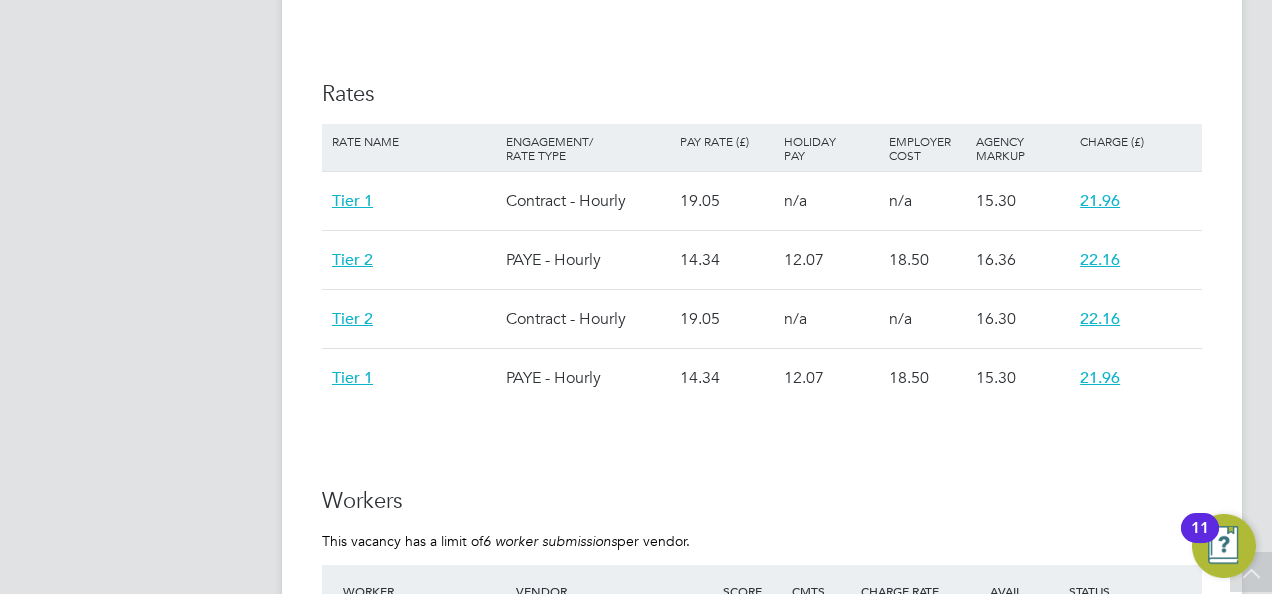 scroll, scrollTop: 1280, scrollLeft: 0, axis: vertical 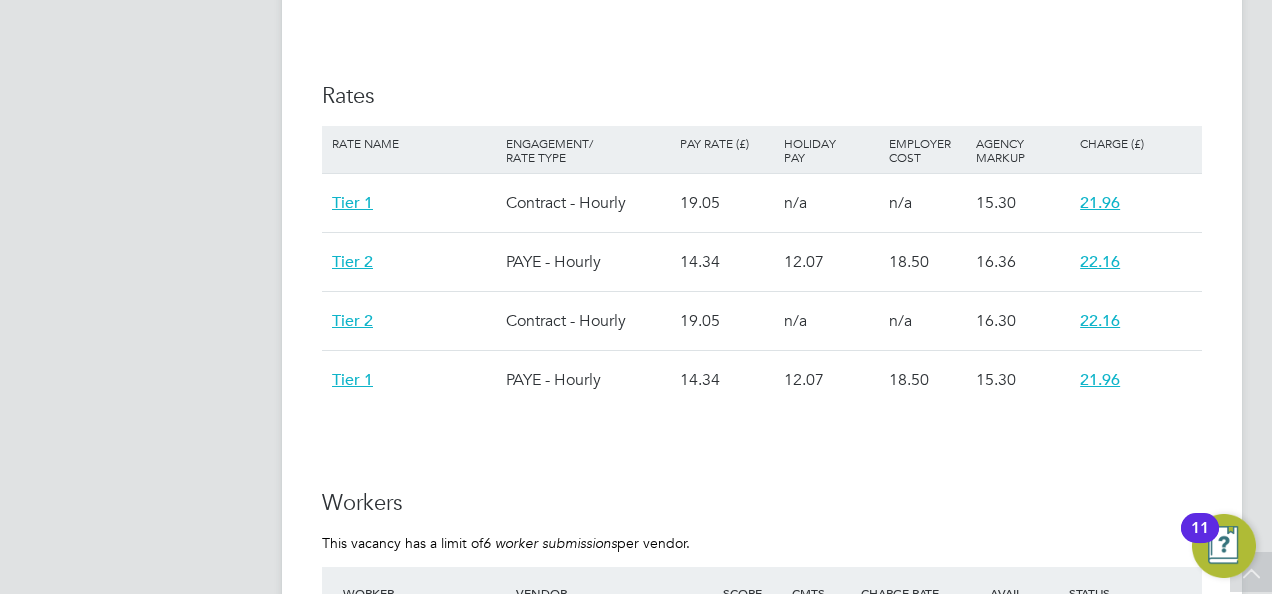 click on "HJ   Holly Jones   Notifications
4   Applications:   Network
Team Members   Businesses   Sites   Workers   Contacts   Current page:   Jobs
Positions   Vacancies   Placements   Timesheets
Timesheets   Expenses   Finance
Invoices & Credit Notes   Statements   Payments   Reports
Margin Report   Report Downloads   Preferences
My Business   Branding   Doc. Requirements   VMS Configurations   Notifications   Activity Logs
.st0{fill:#C0C1C2;}
Powered by Engage All Vacancies Vacancy Details   Activity Logs   Vacancy Details Activity Logs All Vacancies Vacancy Details   Unfollow   1 x Resident Liaison Officer WC - V177747 Confirmed   0 of 1 Duration   19 days Start In     in 6 days Last Updated 4 days ago Status   Open   End Hirer Client Config" at bounding box center (636, 138) 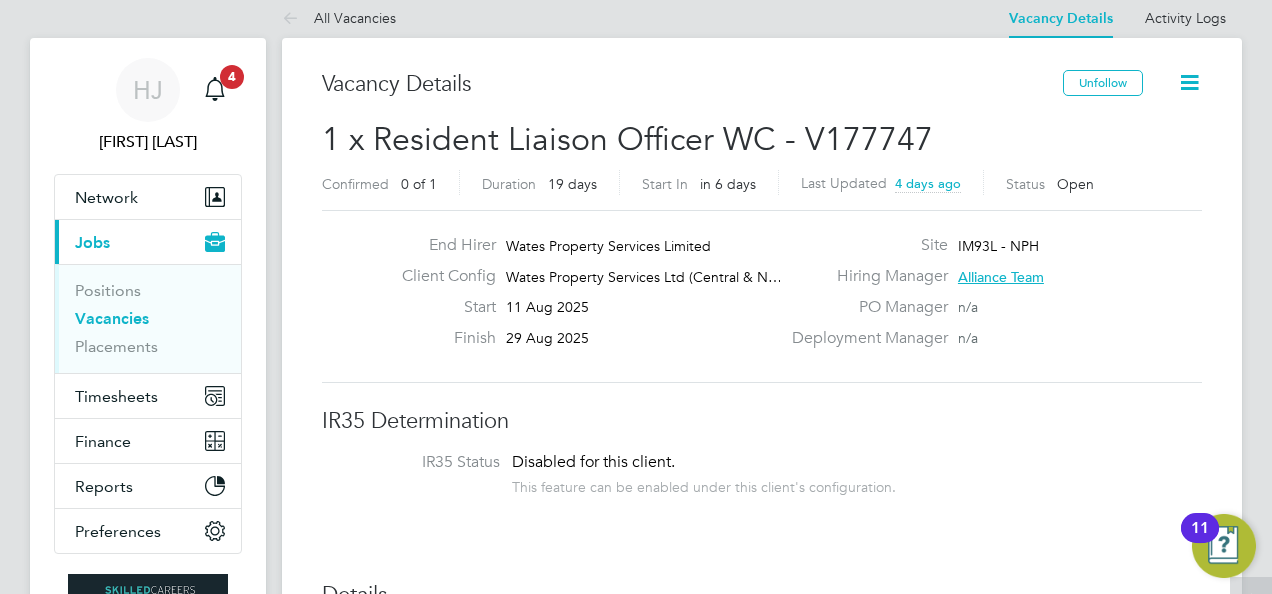 scroll, scrollTop: 0, scrollLeft: 0, axis: both 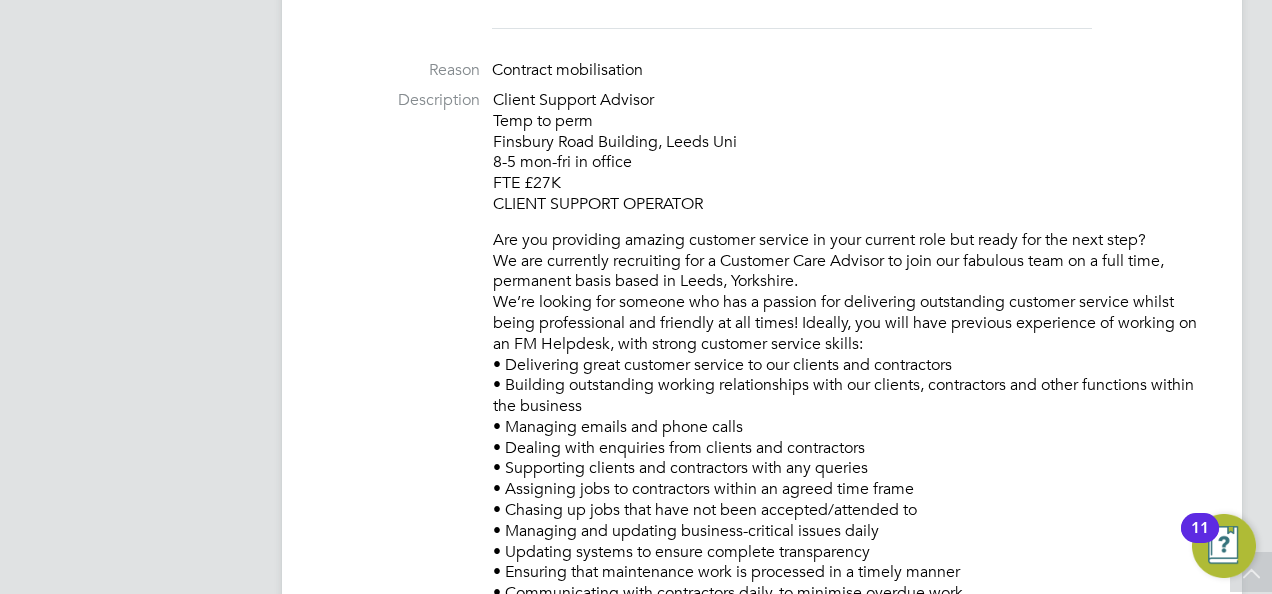 click on "Description Client Support Advisor
Temp to perm
Finsbury Road Building, Leeds Uni
8-5 mon-fri in office
FTE £27K
CLIENT SUPPORT OPERATOR
Are you providing amazing customer service in your current role but ready for the next step?
We are currently recruiting for a Customer Care Advisor to join our fabulous team on a full time, permanent basis based in Leeds, Yorkshire.
We’re looking for someone who has a passion for delivering outstanding customer service whilst being professional and friendly at all times! Ideally, you will have previous experience of working on an FM Helpdesk, with strong customer service skills:
•	Delivering great customer service to our clients and contractors
•	Building outstanding working relationships with our clients, contractors and other functions within the business
•	Managing emails and phone calls
•	Dealing with enquiries from clients and contractors
•	Supporting clients and contractors with any queries
To be successful you’ll need to be:" 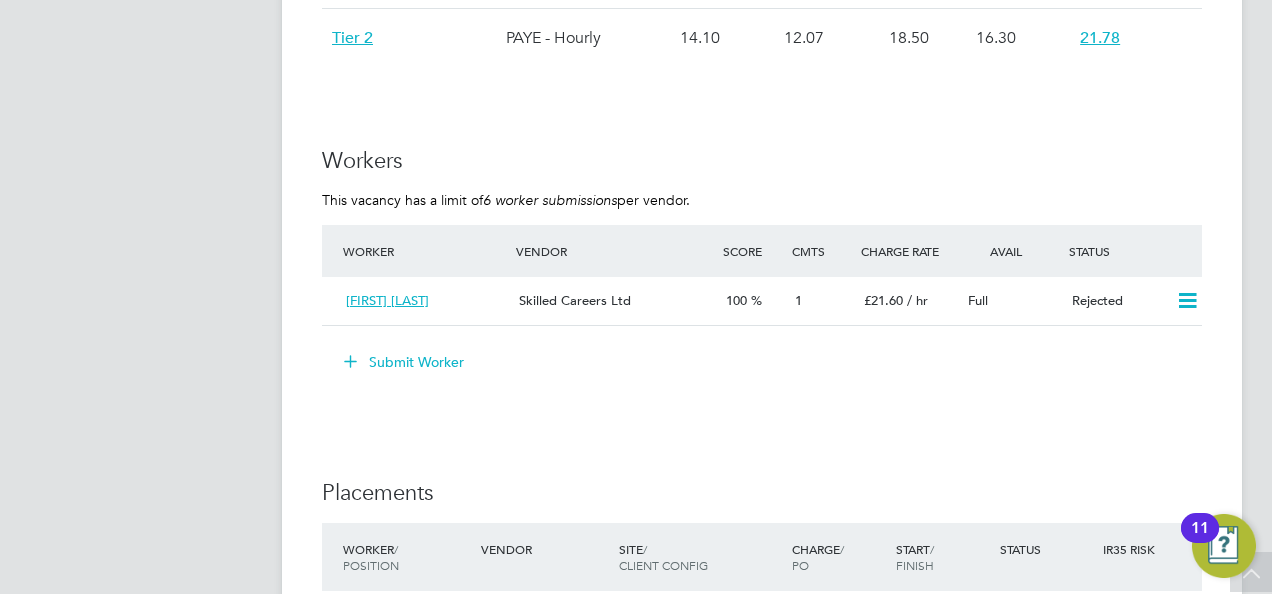 scroll, scrollTop: 2680, scrollLeft: 0, axis: vertical 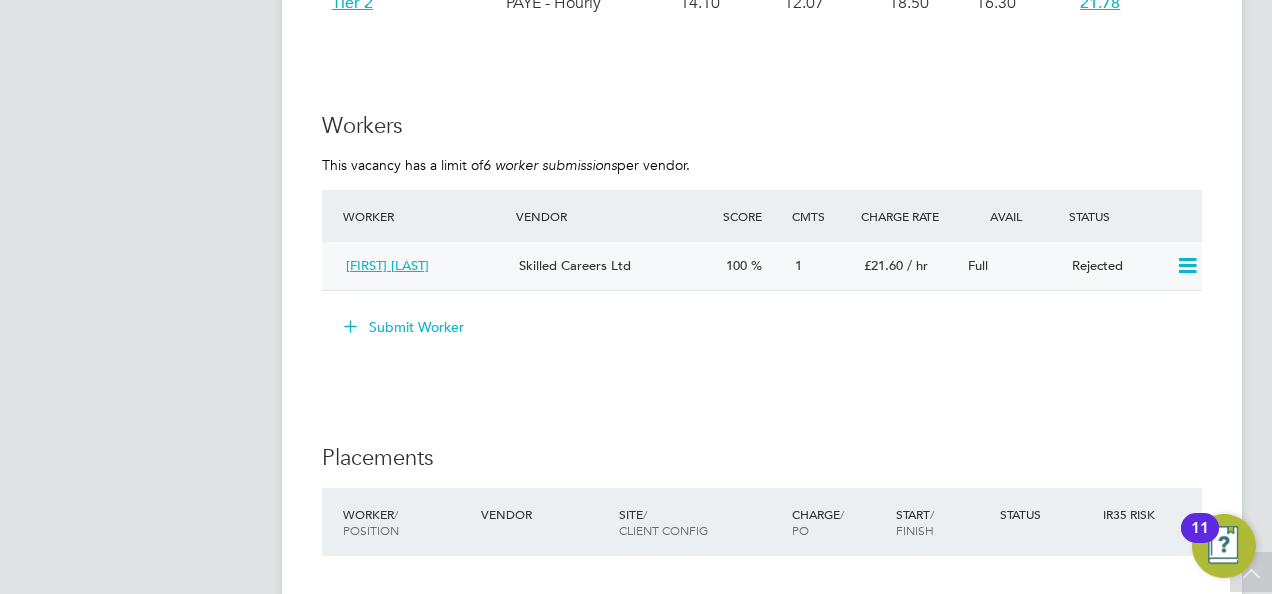 click on "[FIRST] [LAST]" 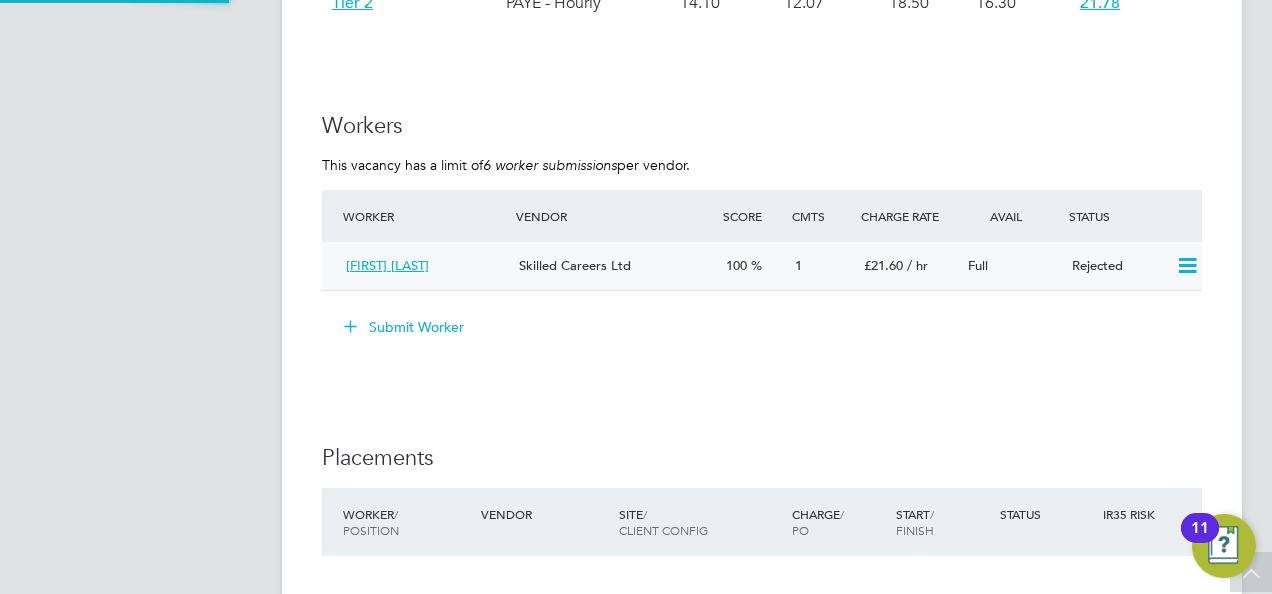 scroll, scrollTop: 9, scrollLeft: 10, axis: both 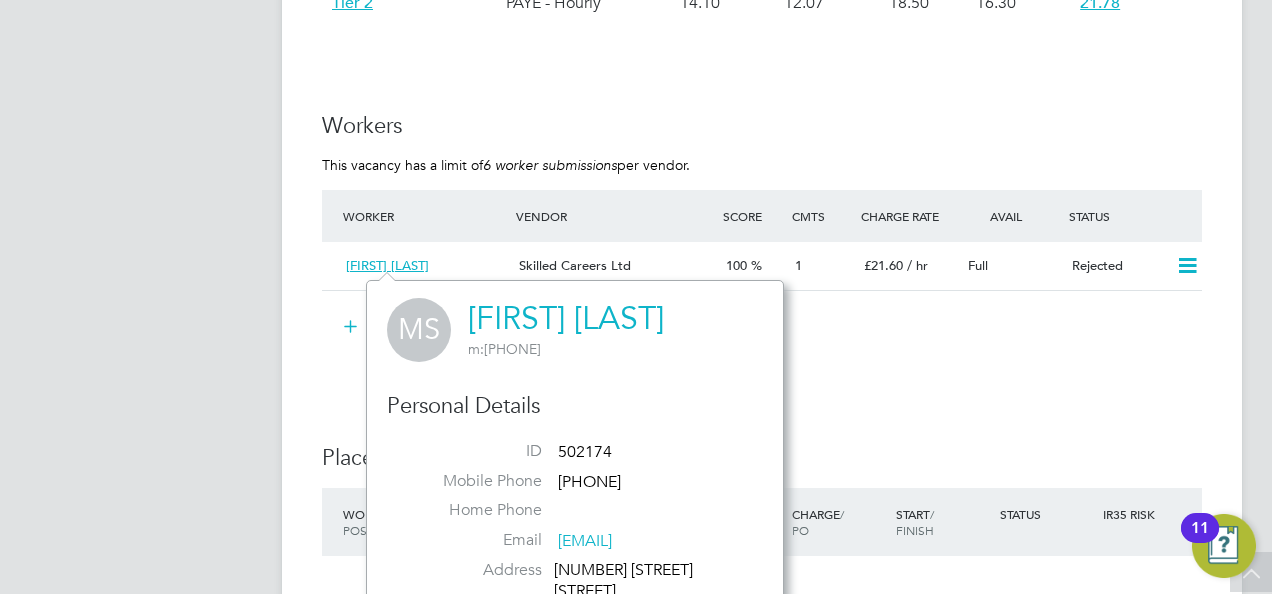 click on "HJ   Holly Jones   Notifications
4   Applications:   Network
Team Members   Businesses   Sites   Workers   Contacts   Current page:   Jobs
Positions   Vacancies   Placements   Timesheets
Timesheets   Expenses   Finance
Invoices & Credit Notes   Statements   Payments   Reports
Margin Report   Report Downloads   Preferences
My Business   Branding   Doc. Requirements   VMS Configurations   Notifications   Activity Logs
.st0{fill:#C0C1C2;}
Powered by Engage" at bounding box center [148, -723] 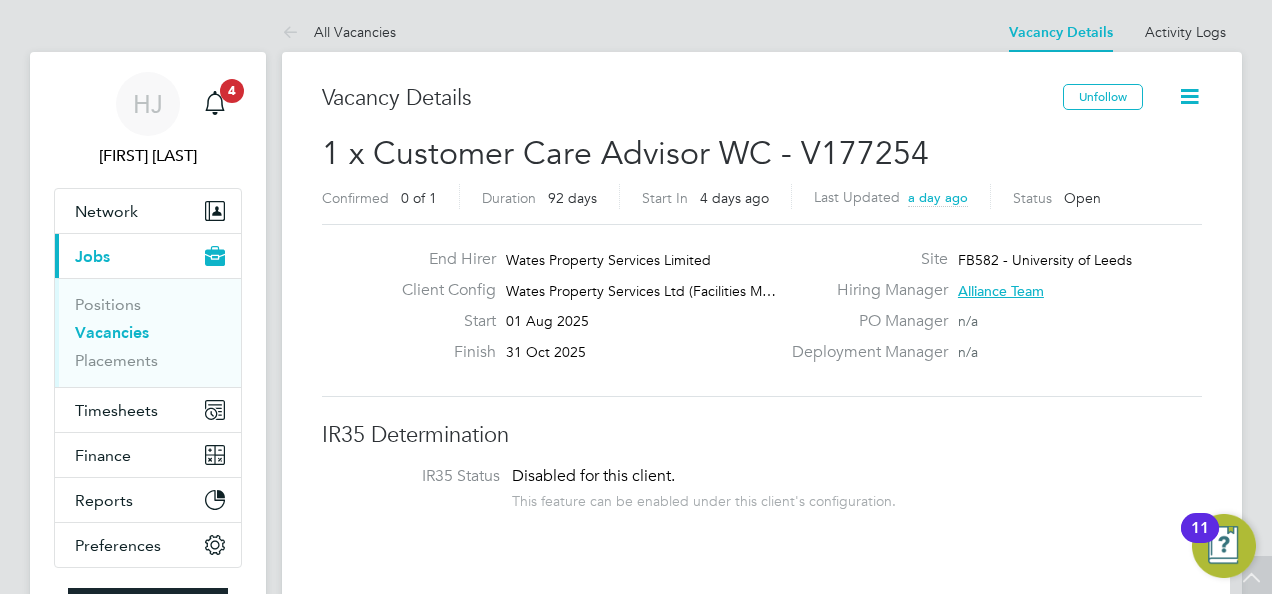 scroll, scrollTop: 0, scrollLeft: 0, axis: both 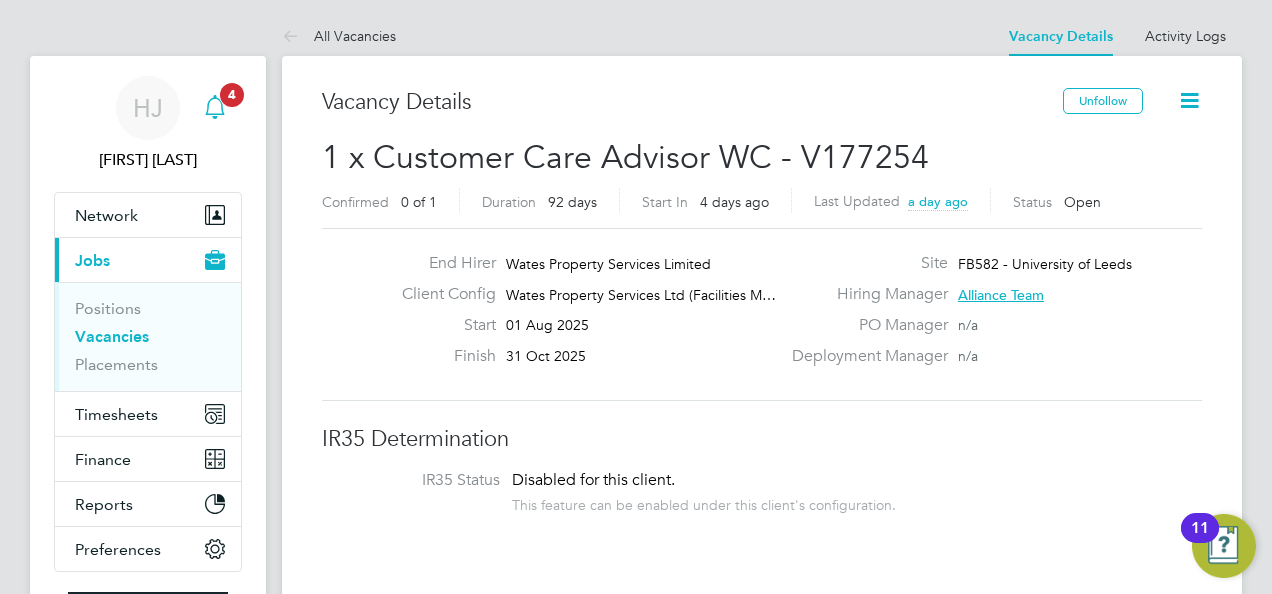 click 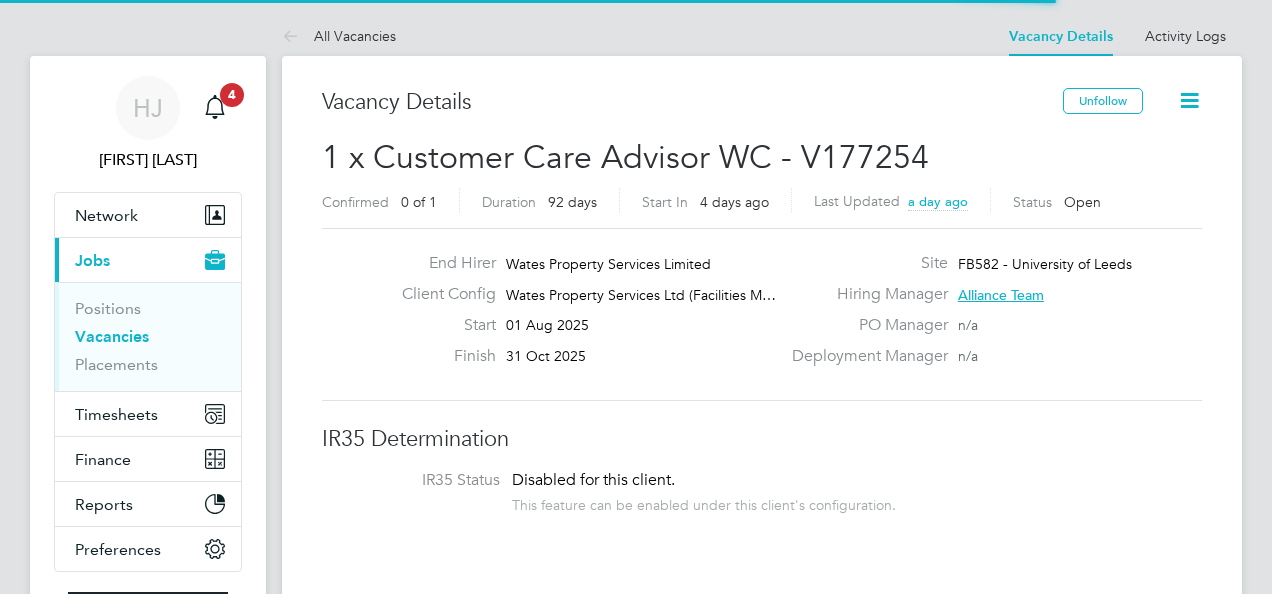 scroll, scrollTop: 0, scrollLeft: 0, axis: both 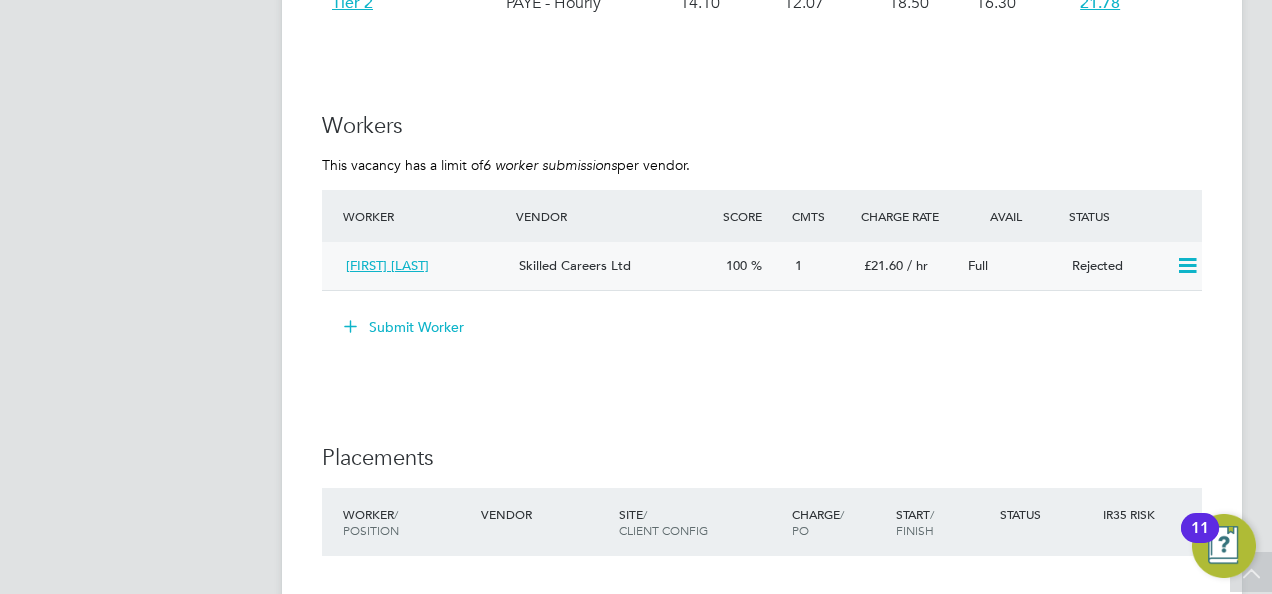 drag, startPoint x: 454, startPoint y: 268, endPoint x: 346, endPoint y: 264, distance: 108.07405 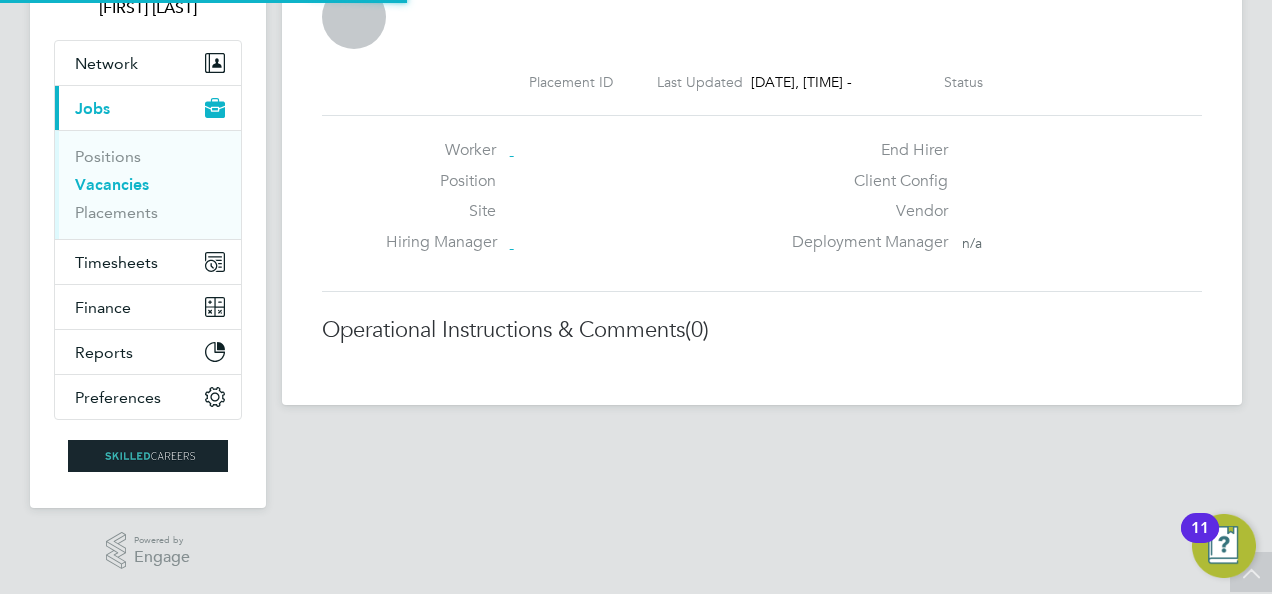 scroll, scrollTop: 149, scrollLeft: 0, axis: vertical 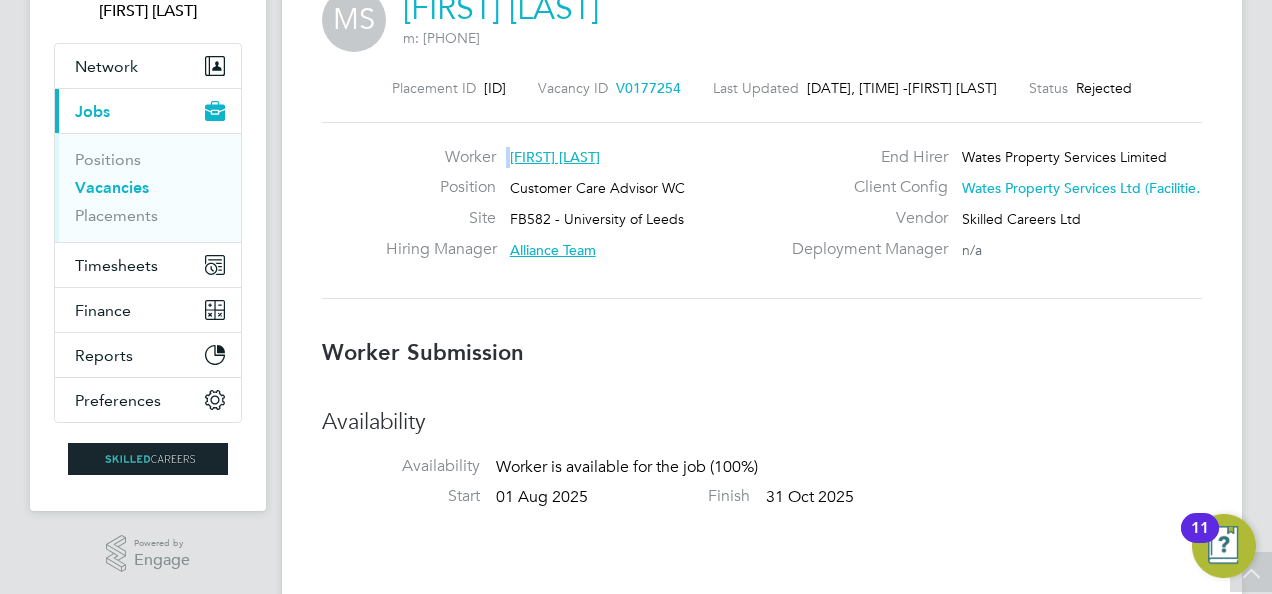 drag, startPoint x: 502, startPoint y: 151, endPoint x: 602, endPoint y: 154, distance: 100.04499 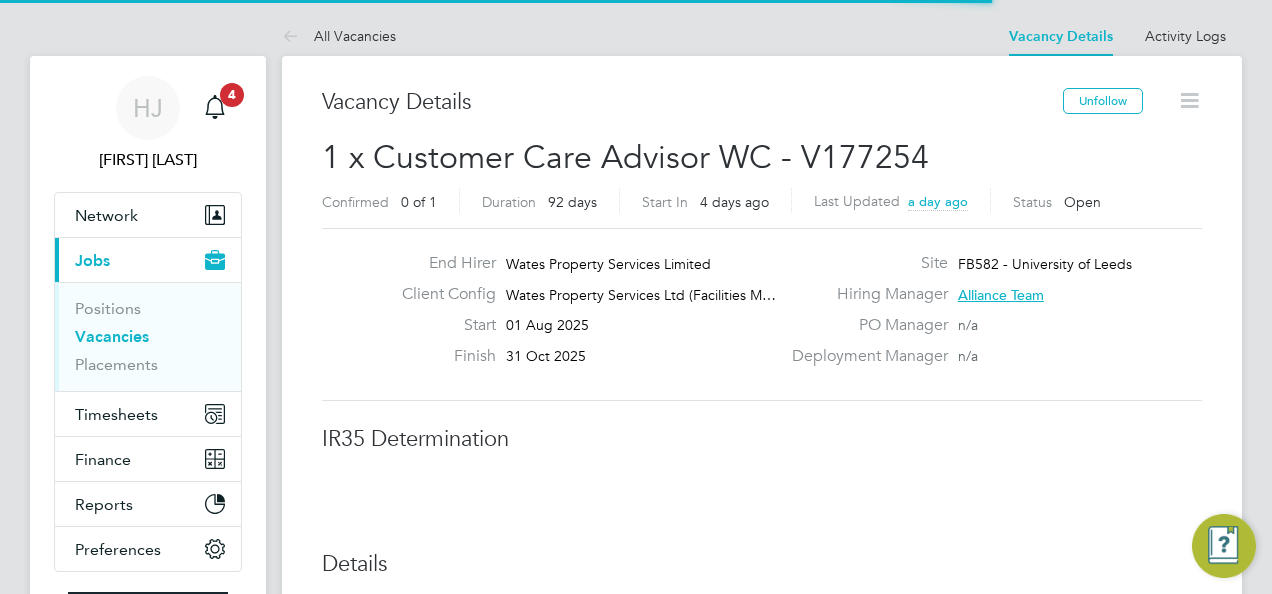 scroll, scrollTop: 0, scrollLeft: 0, axis: both 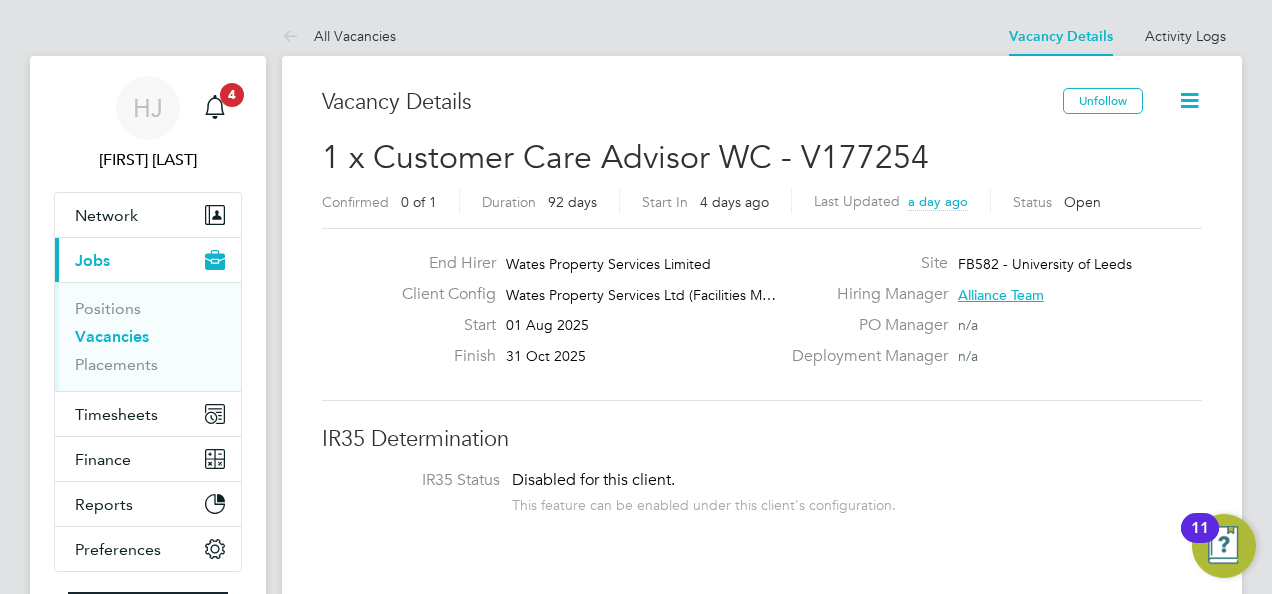 click on "Vacancy Details   Unfollow   1 x Customer Care Advisor WC - V177254 Confirmed   0 of 1 Duration   92 days Start In     4 days ago Last Updated a day ago Status   Open   End Hirer Wates Property Services Limited Client Config Wates Property Services Ltd (Facilities M… Start 01 [MONTH] [YEAR] Finish 31 [MONTH] [YEAR] Site FB582 - University of Leeds Hiring Manager Alliance Team PO Manager  n/a Deployment Manager n/a IR35 Determination IR35 Status Disabled for this client. This feature can be enabled under this client's configuration. Details PO No PO Number Valid From Valid To Expiry No PO numbers have been created. Reason   Contract mobilisation Description Client Support Advisor
Temp to perm
[STREET], [CITY] Uni
8-5 mon-fri in office
FTE £27K
CLIENT SUPPORT OPERATOR
Are you providing amazing customer service in your current role but ready for the next step?
We are currently recruiting for a Customer Care Advisor to join our fabulous team on a full time, permanent basis based in [CITY], [STATE]." 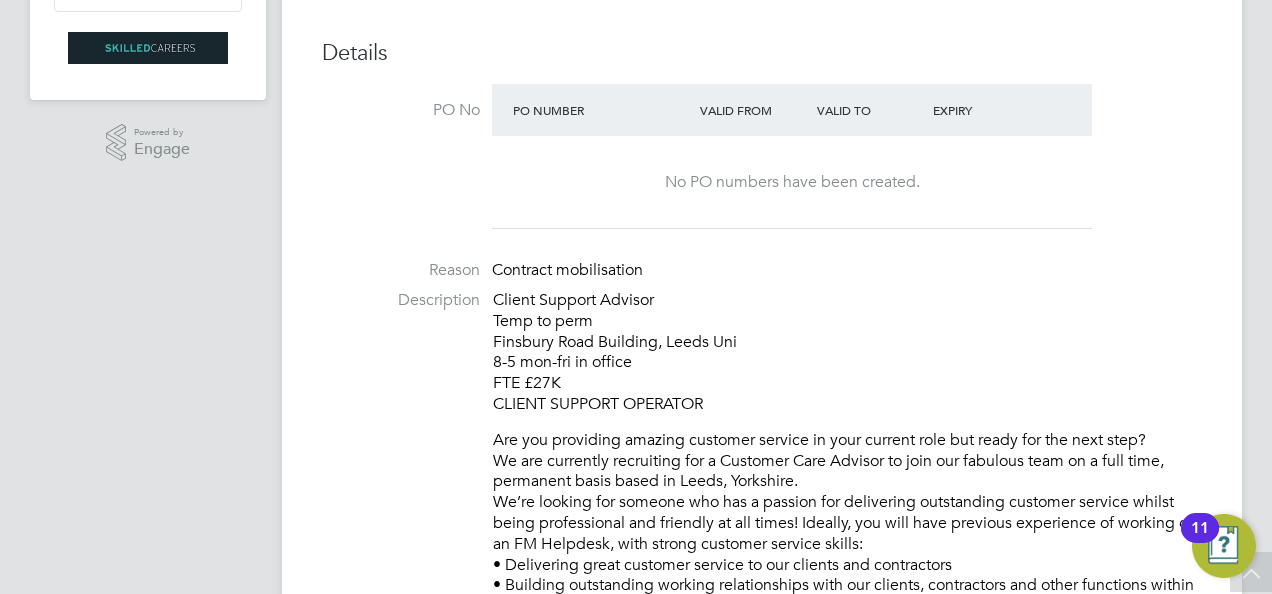scroll, scrollTop: 640, scrollLeft: 0, axis: vertical 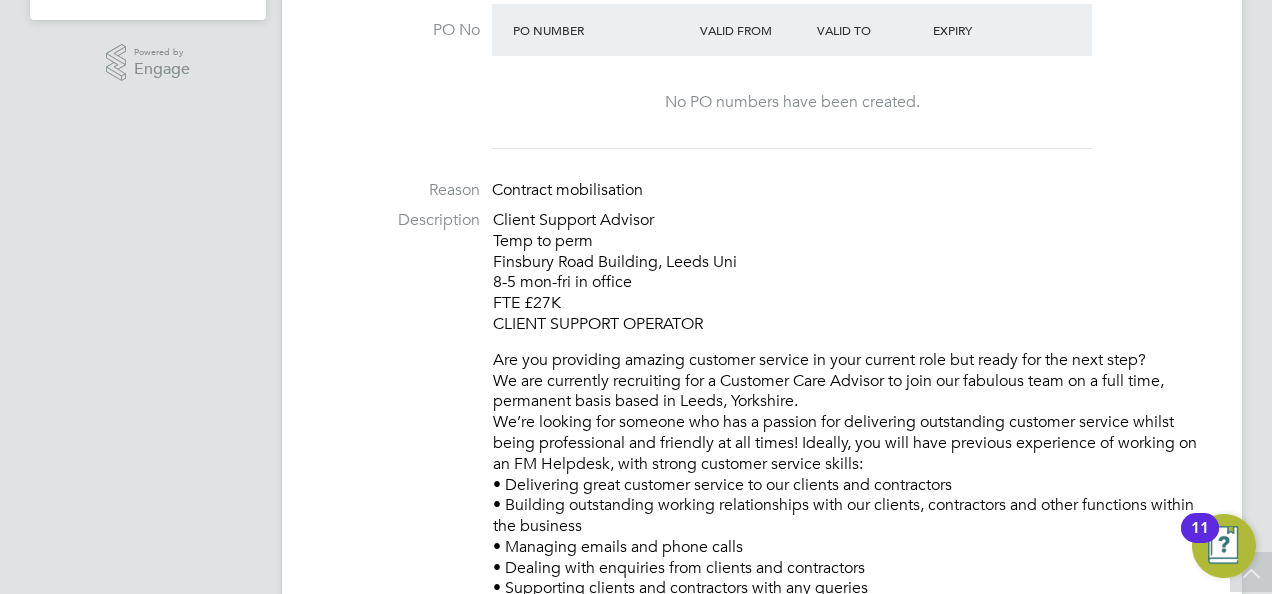 click on "Client Support Advisor
Temp to perm
Finsbury Road Building, Leeds Uni
8-5 mon-fri in office
FTE £27K
CLIENT SUPPORT OPERATOR" 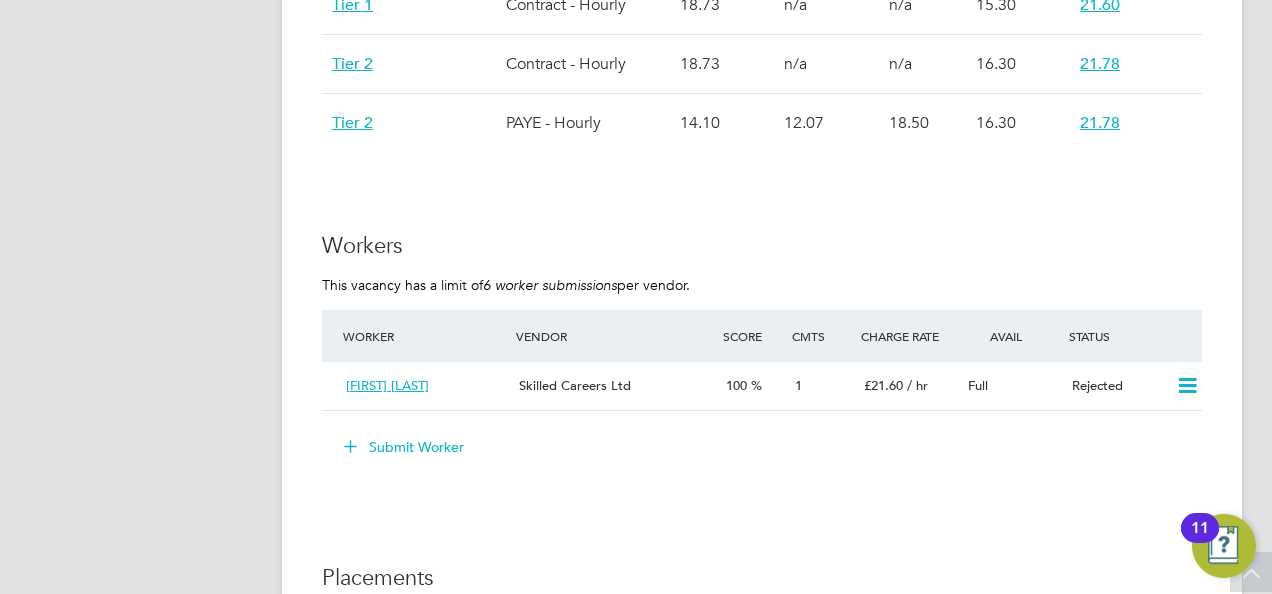 scroll, scrollTop: 2600, scrollLeft: 0, axis: vertical 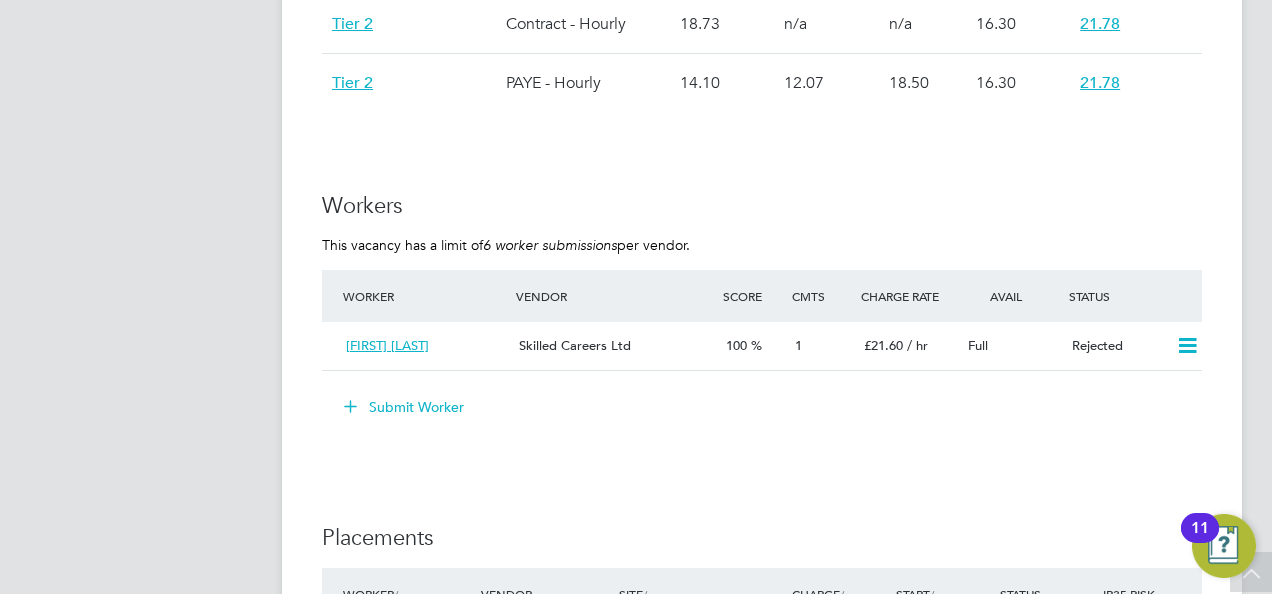 click on "Submit Worker" 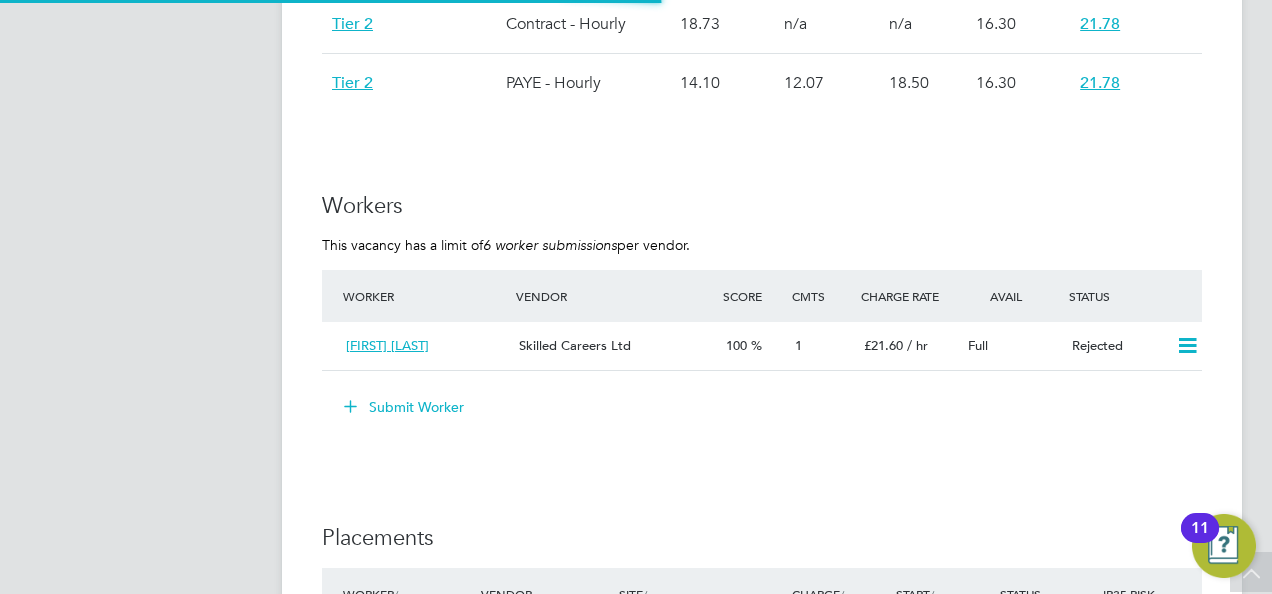 scroll, scrollTop: 10, scrollLeft: 10, axis: both 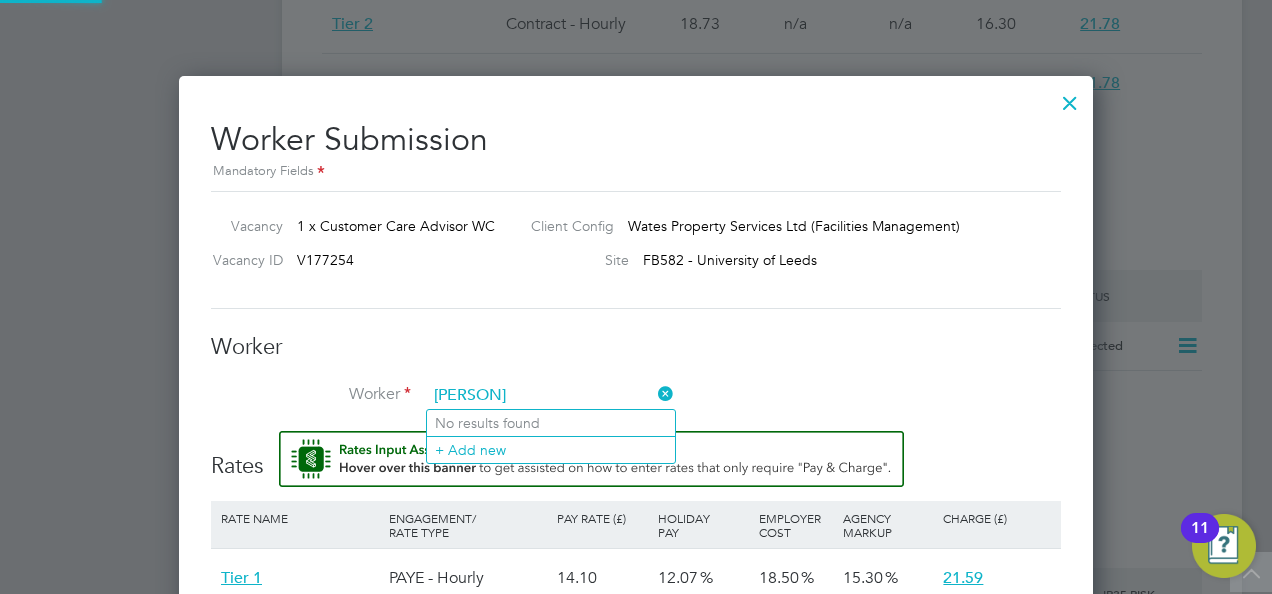 type on "Usamah" 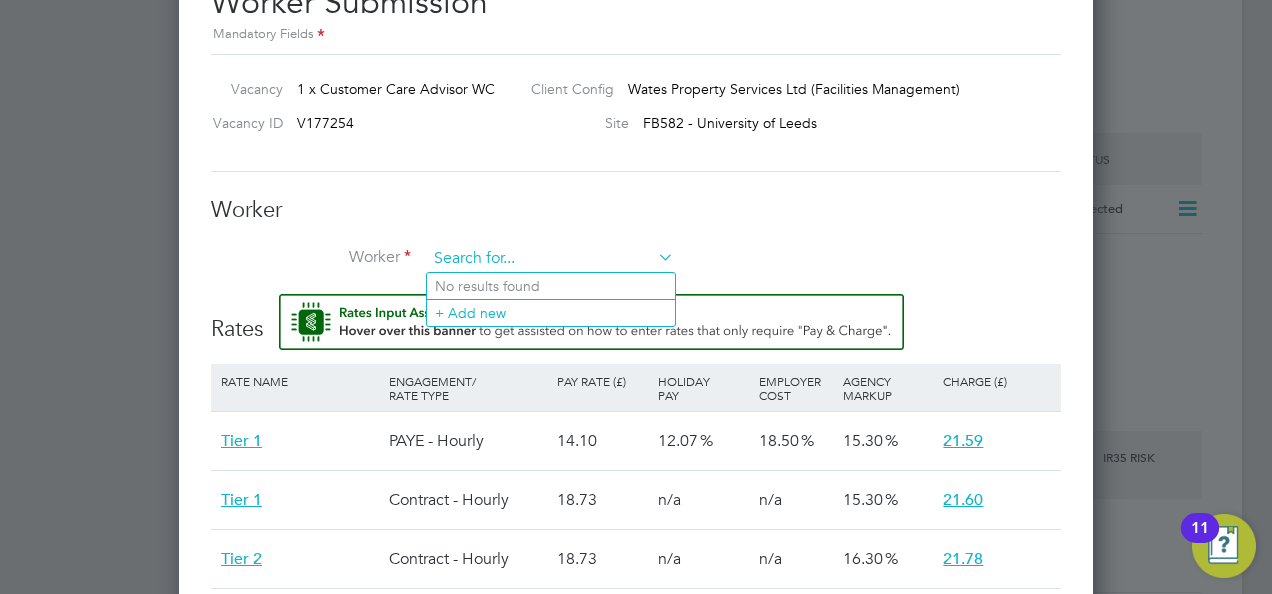 click at bounding box center (550, 259) 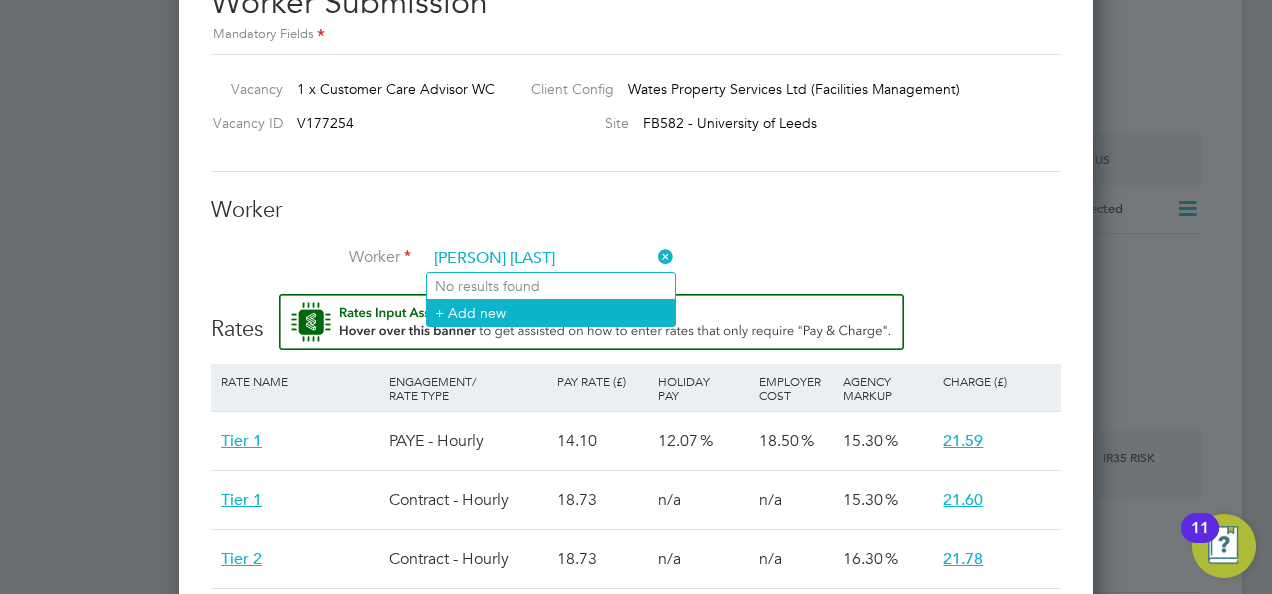 type on "Usamah Rauf" 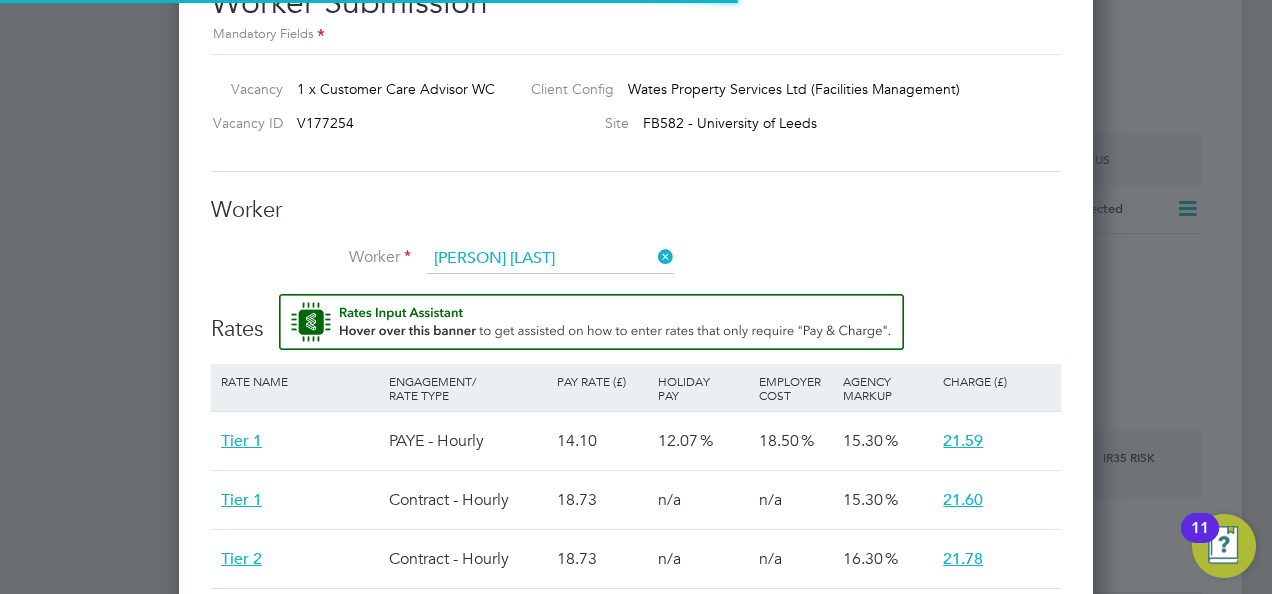 type 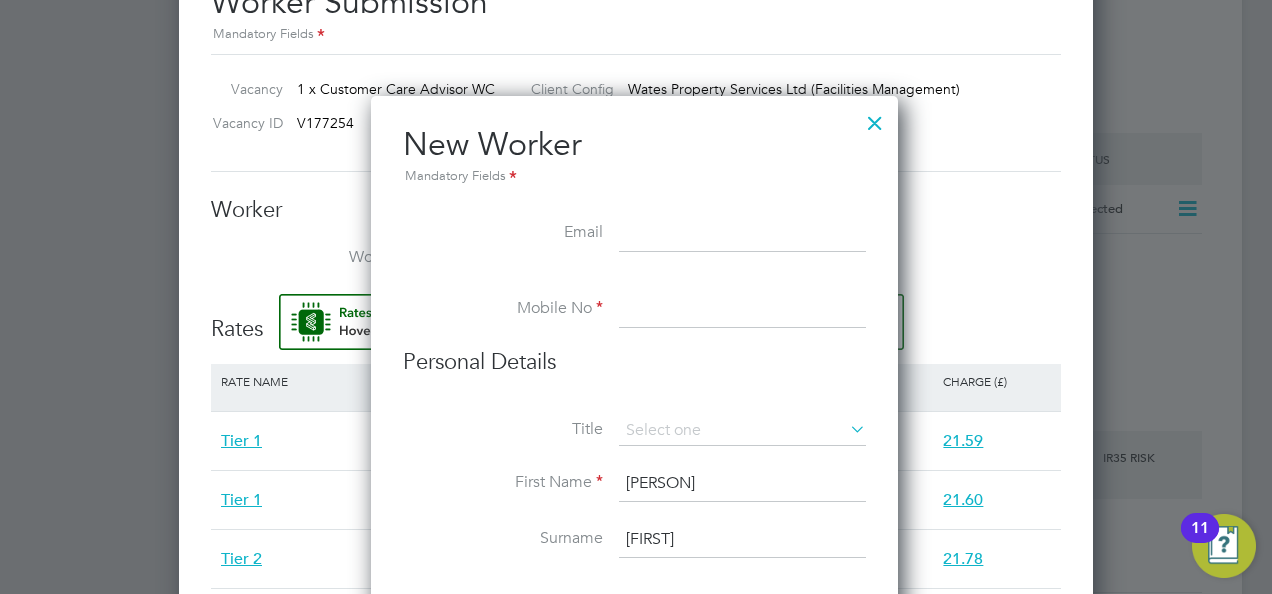 paste on "usamahrauf@gmail.com" 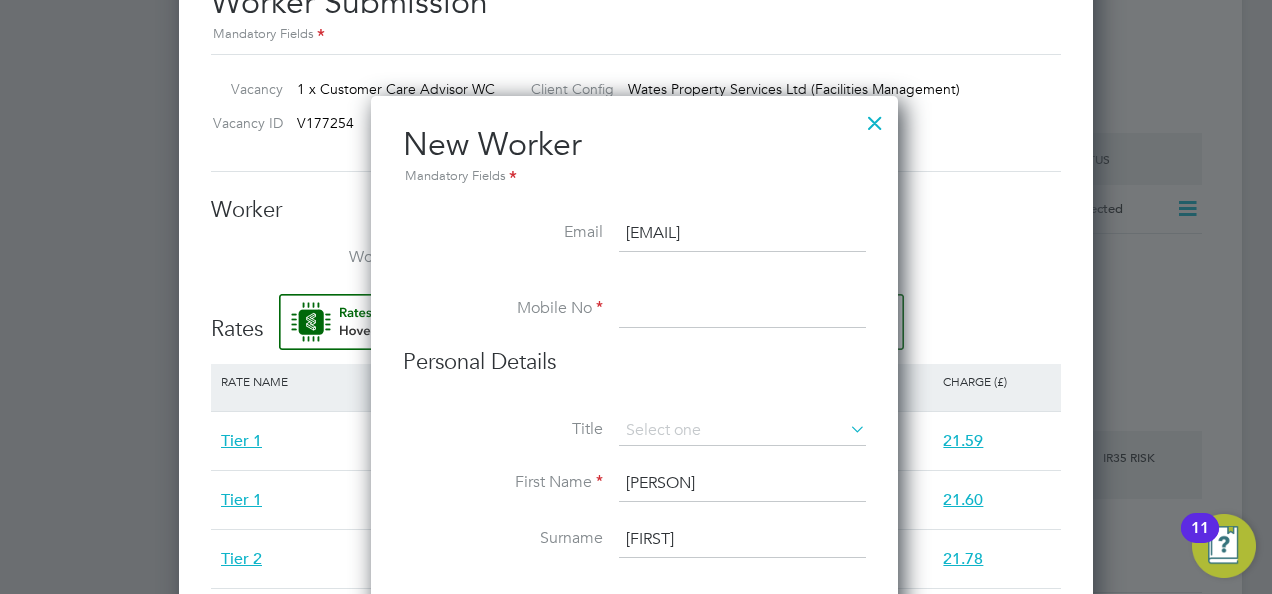 type on "usamahrauf@gmail.com" 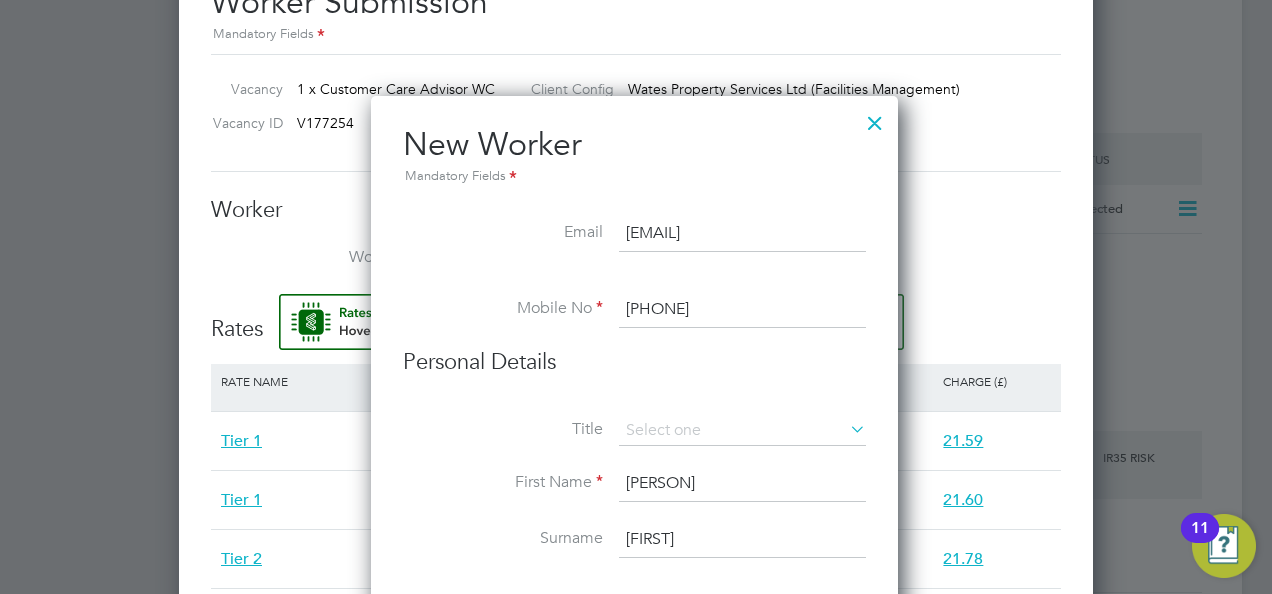 type on "07843929346" 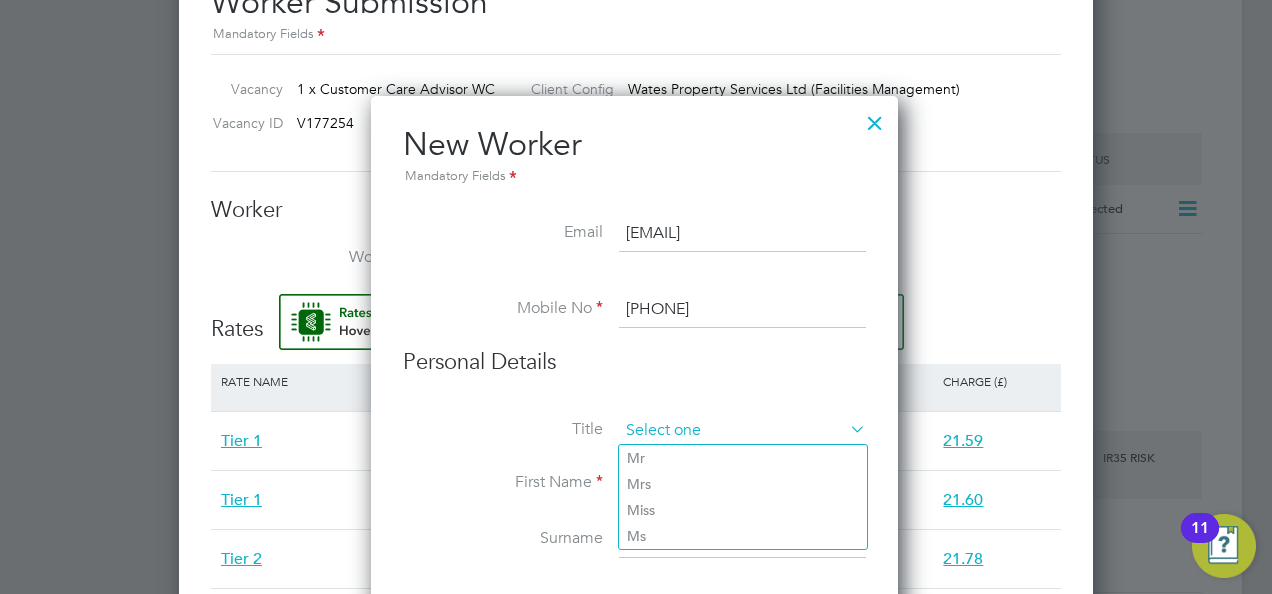 click at bounding box center (742, 431) 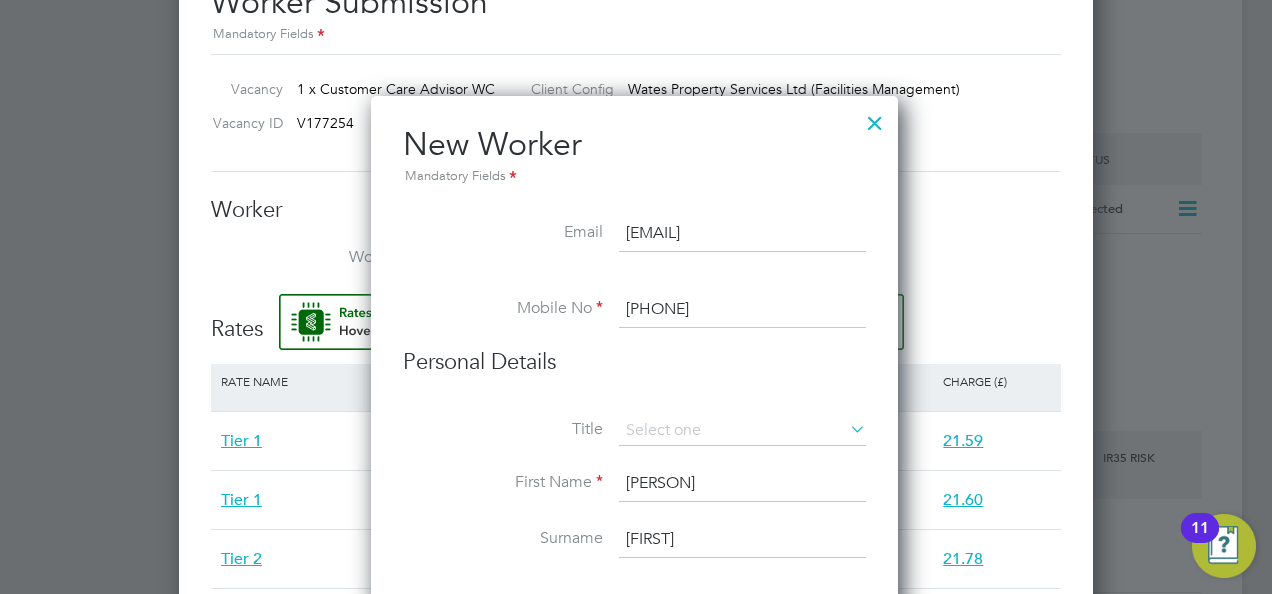 click on "Mr" 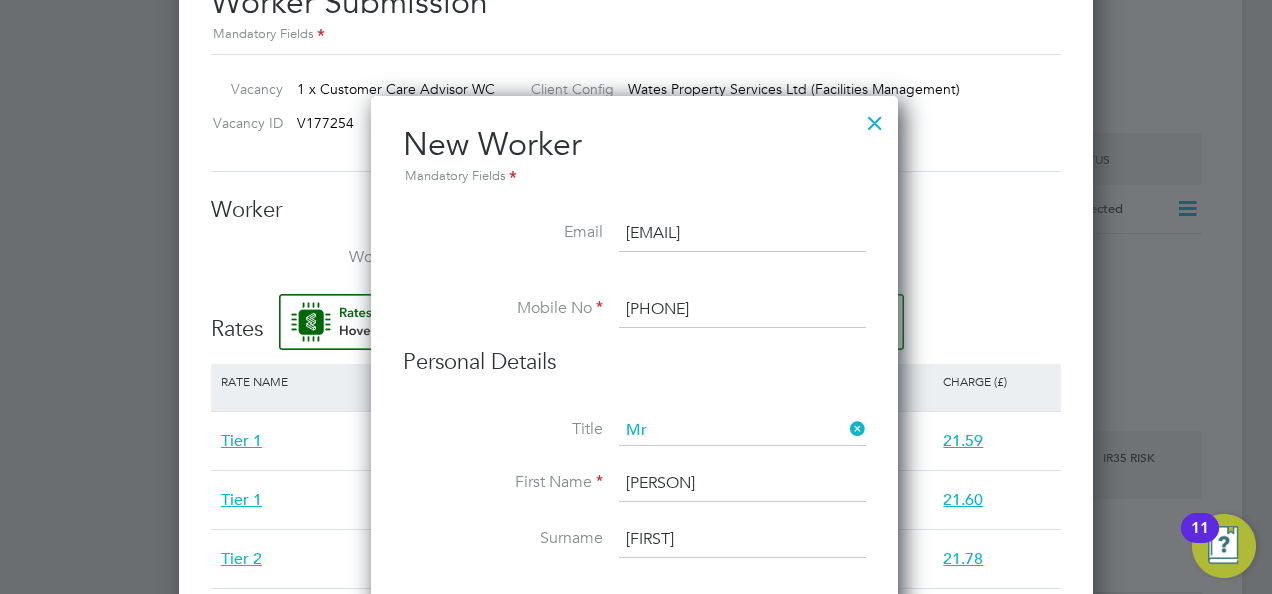 click on "Title   Mr" at bounding box center [634, 441] 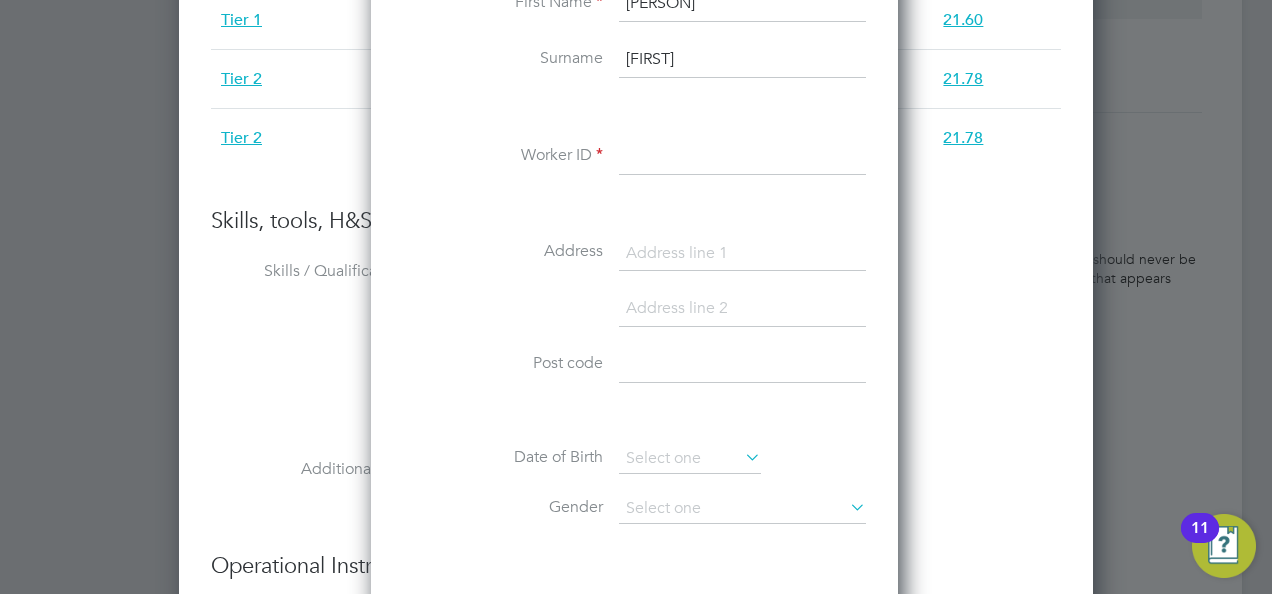 scroll, scrollTop: 3177, scrollLeft: 0, axis: vertical 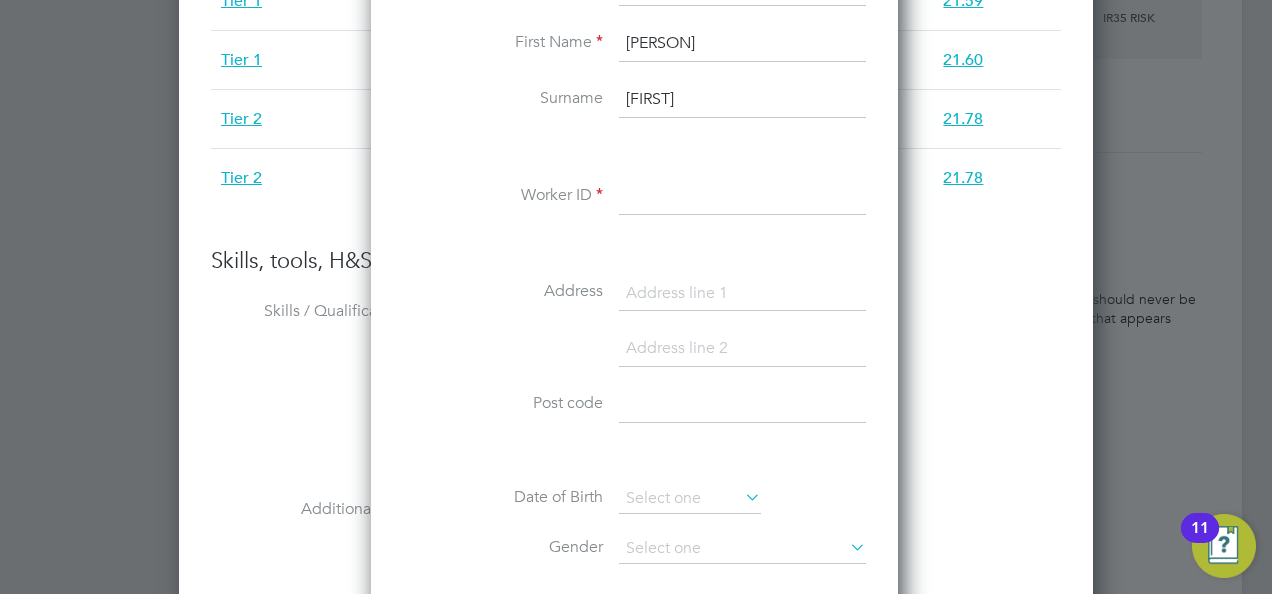 click at bounding box center [742, 197] 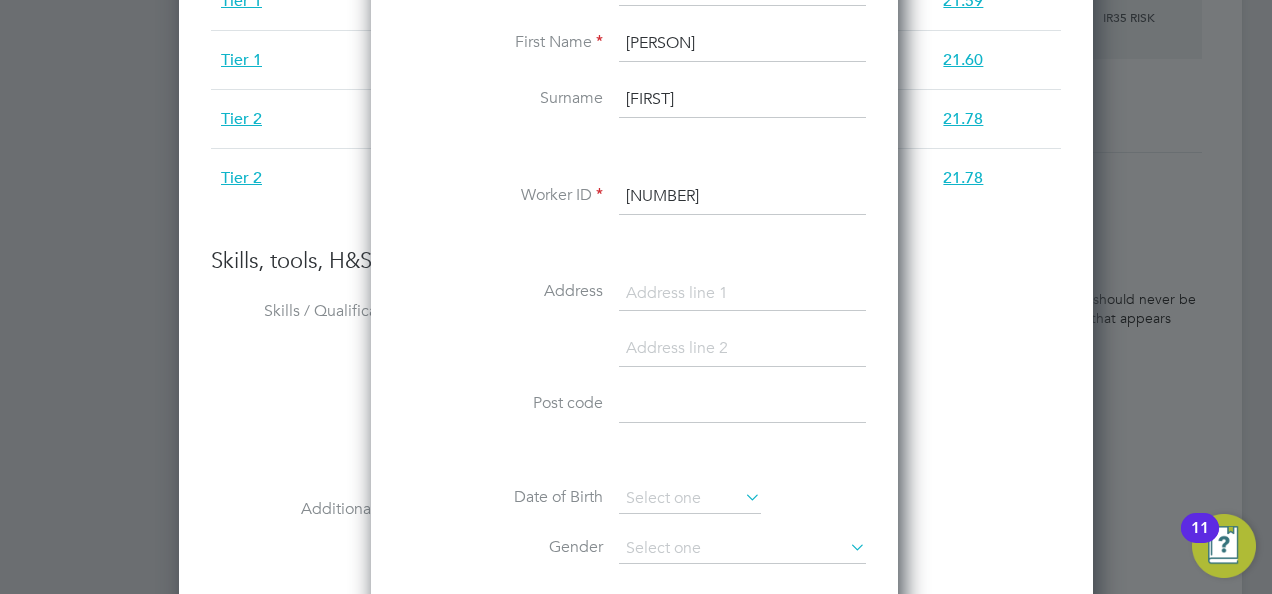 type on "502630" 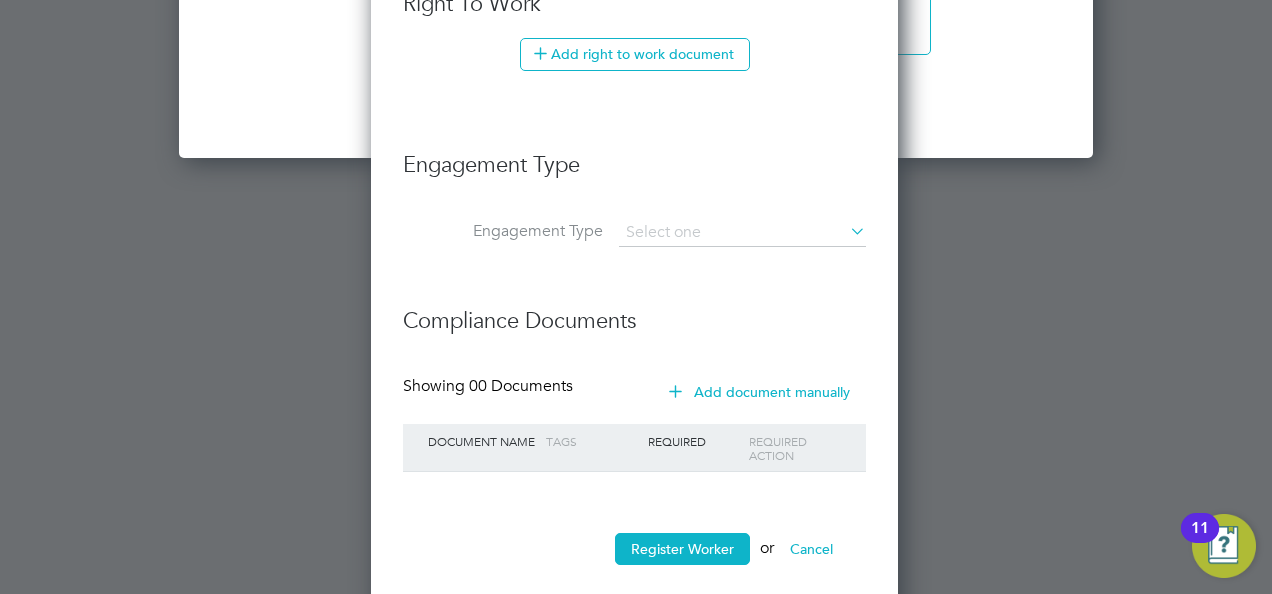 scroll, scrollTop: 3932, scrollLeft: 0, axis: vertical 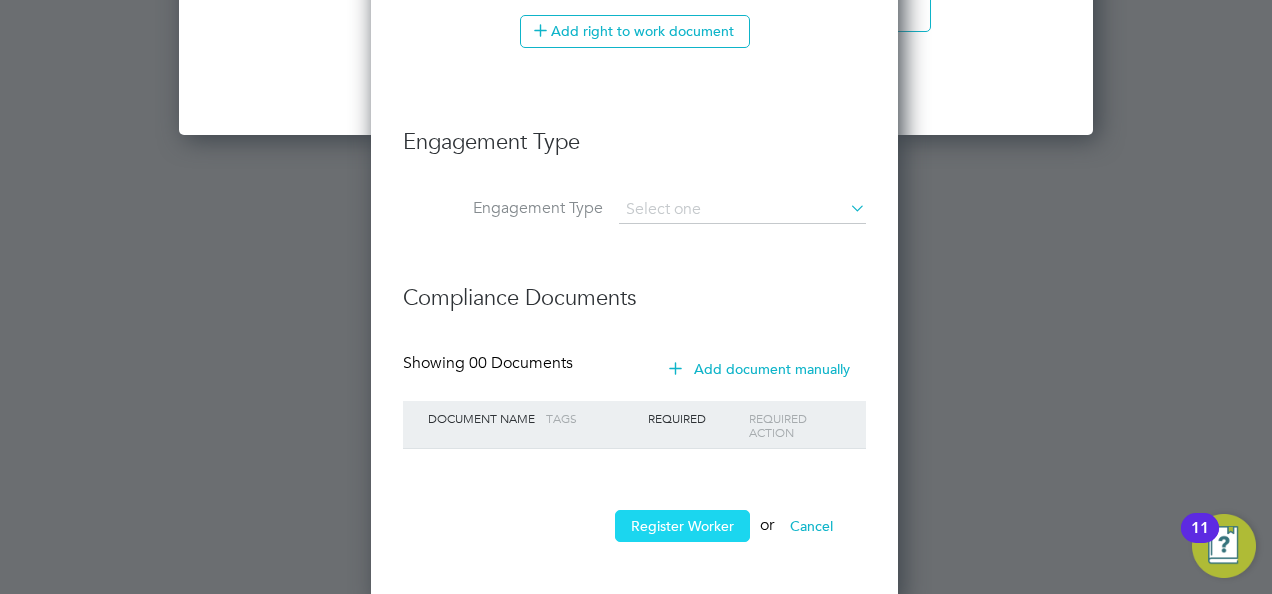 click on "Register Worker" at bounding box center [682, 526] 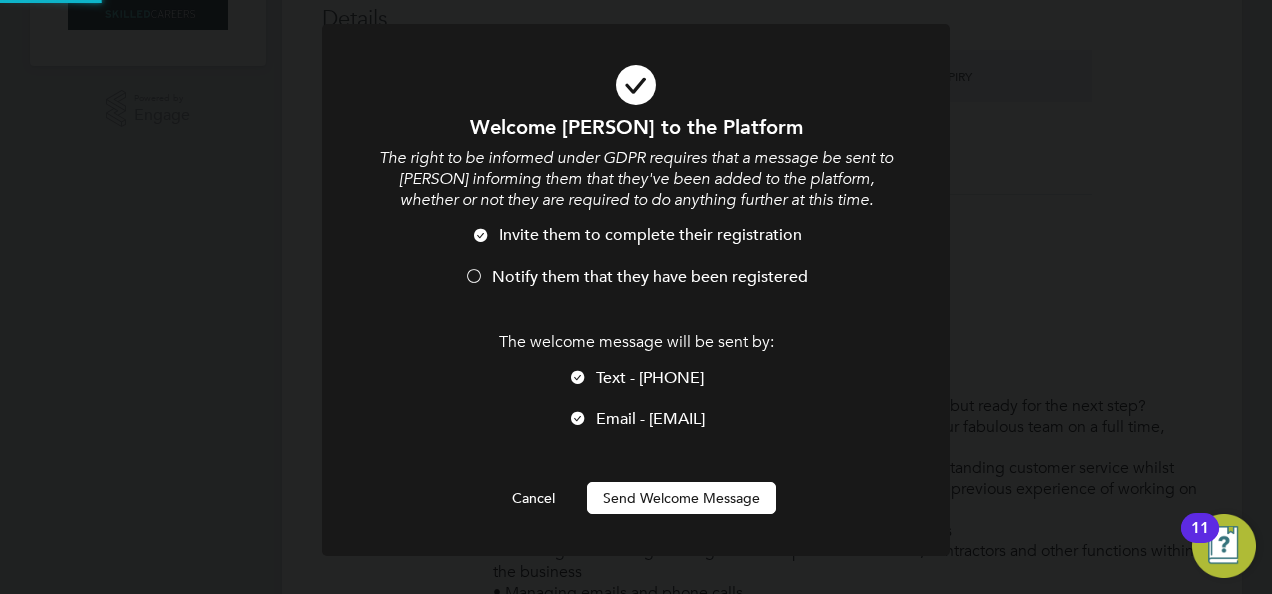 scroll, scrollTop: 0, scrollLeft: 0, axis: both 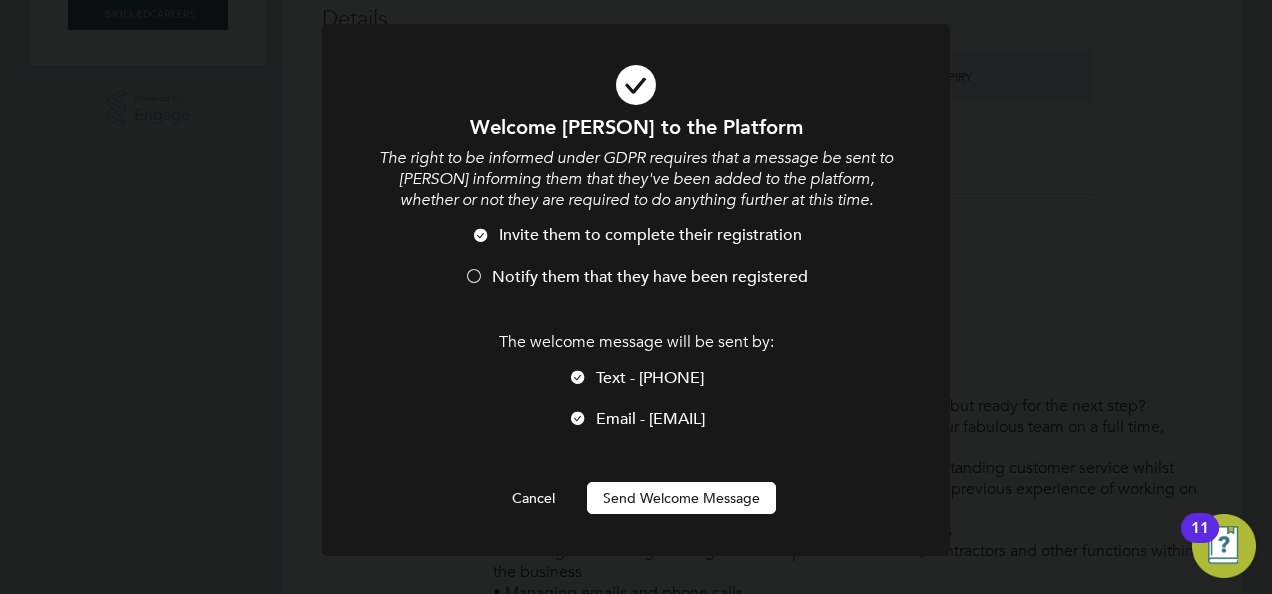 click on "Notify them that they have been registered" at bounding box center [650, 277] 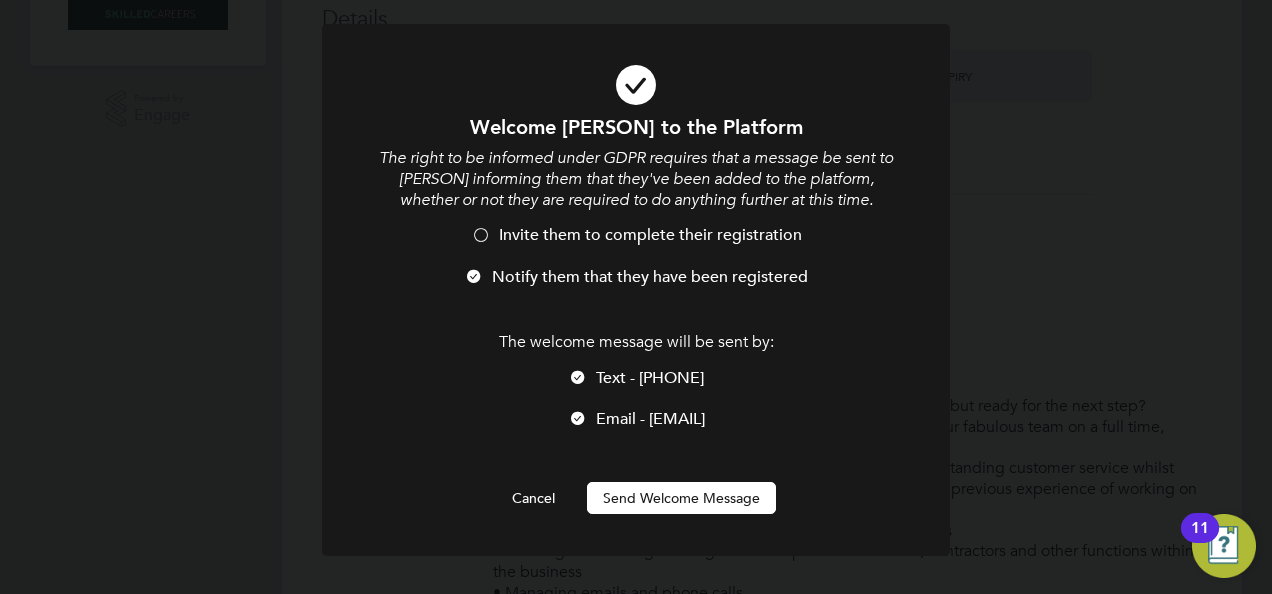 scroll, scrollTop: 1693, scrollLeft: 529, axis: both 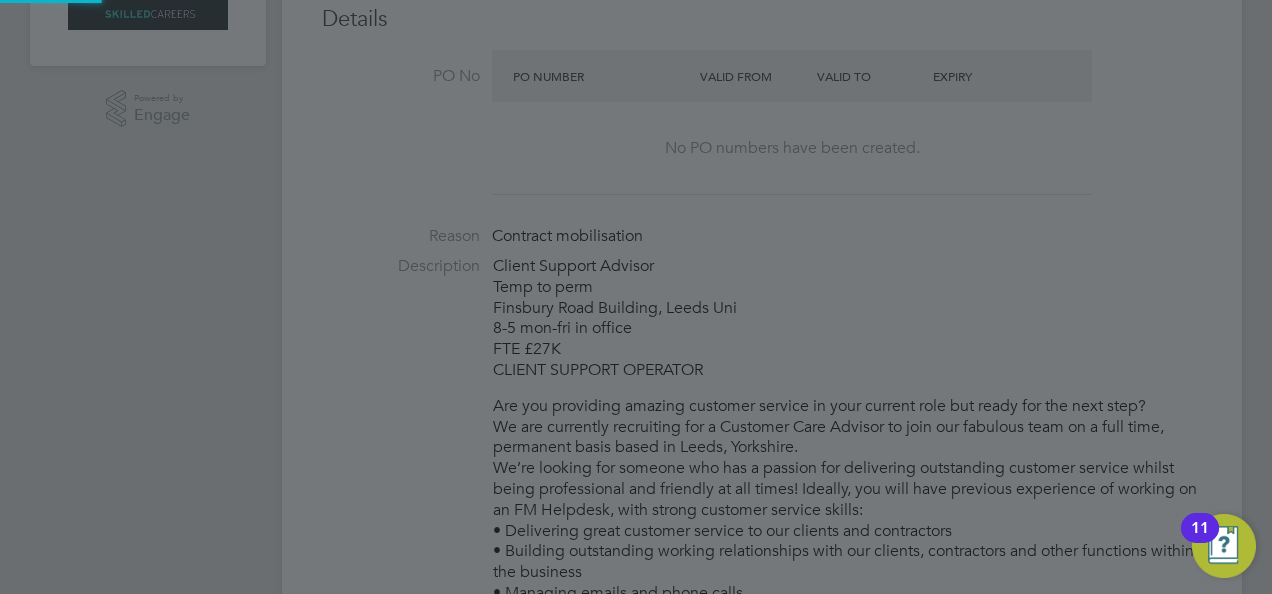 type on "[FIRST] ([NUMBER])" 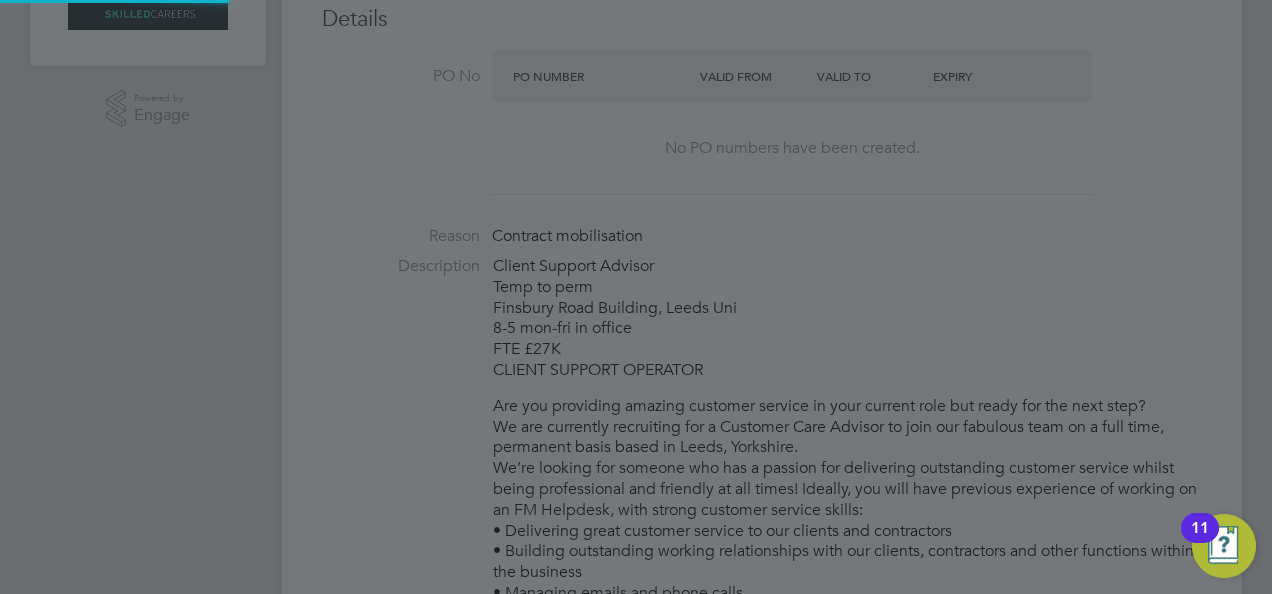 scroll, scrollTop: 10, scrollLeft: 10, axis: both 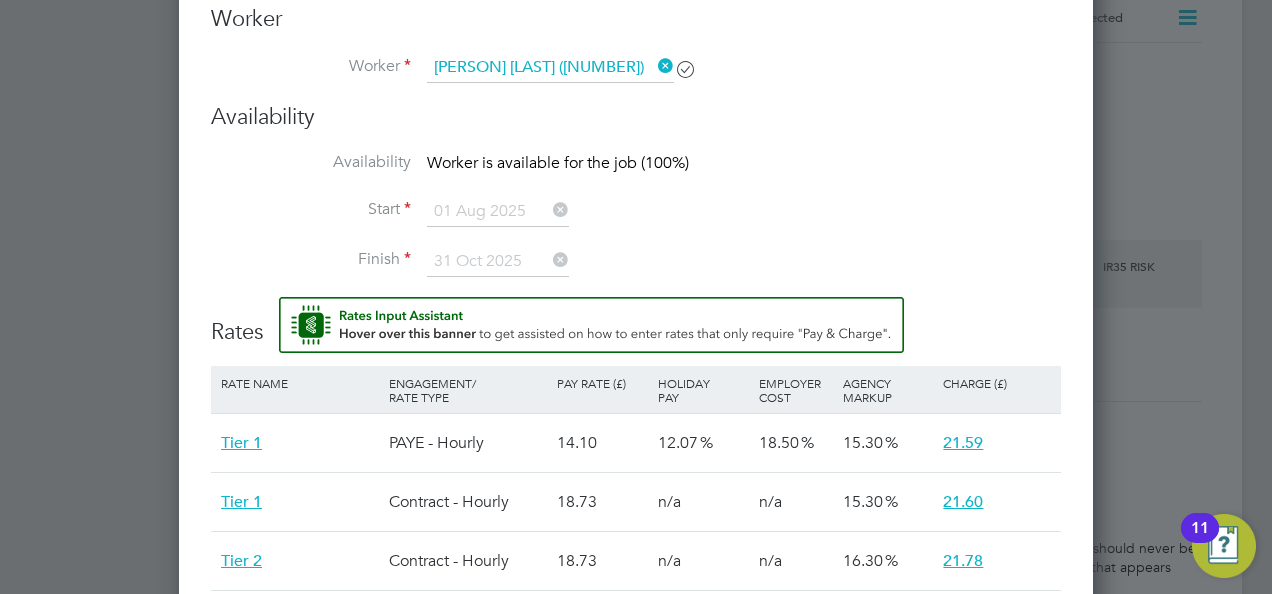 click on "Finish   31 Oct 2025" at bounding box center (636, 272) 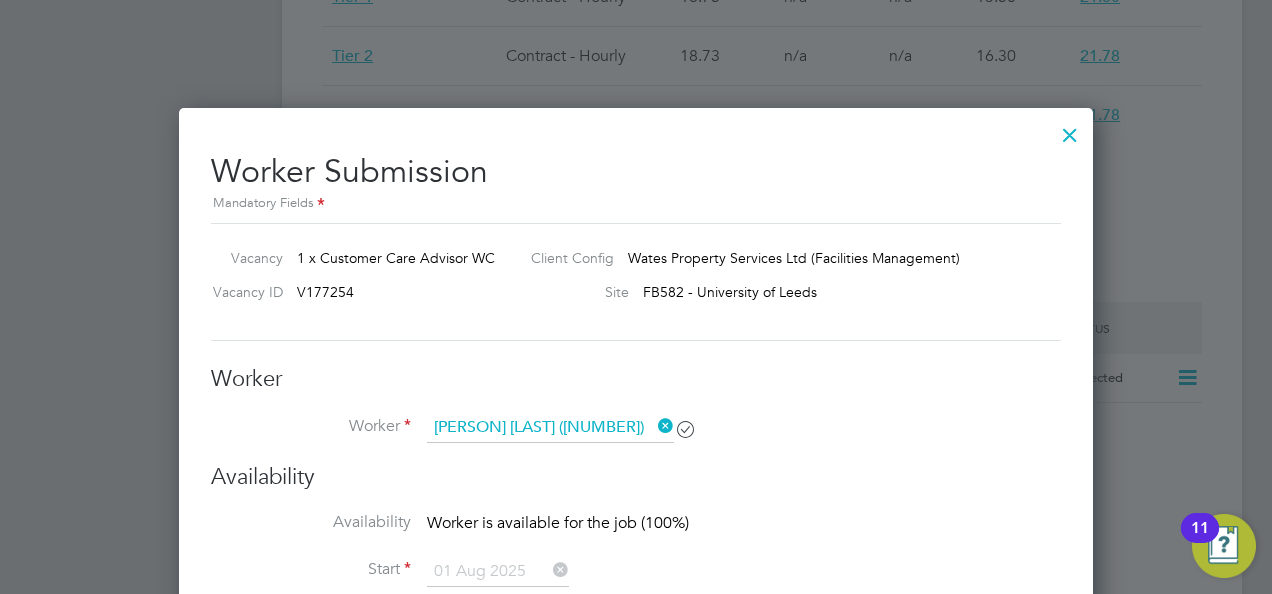 click at bounding box center (1070, 130) 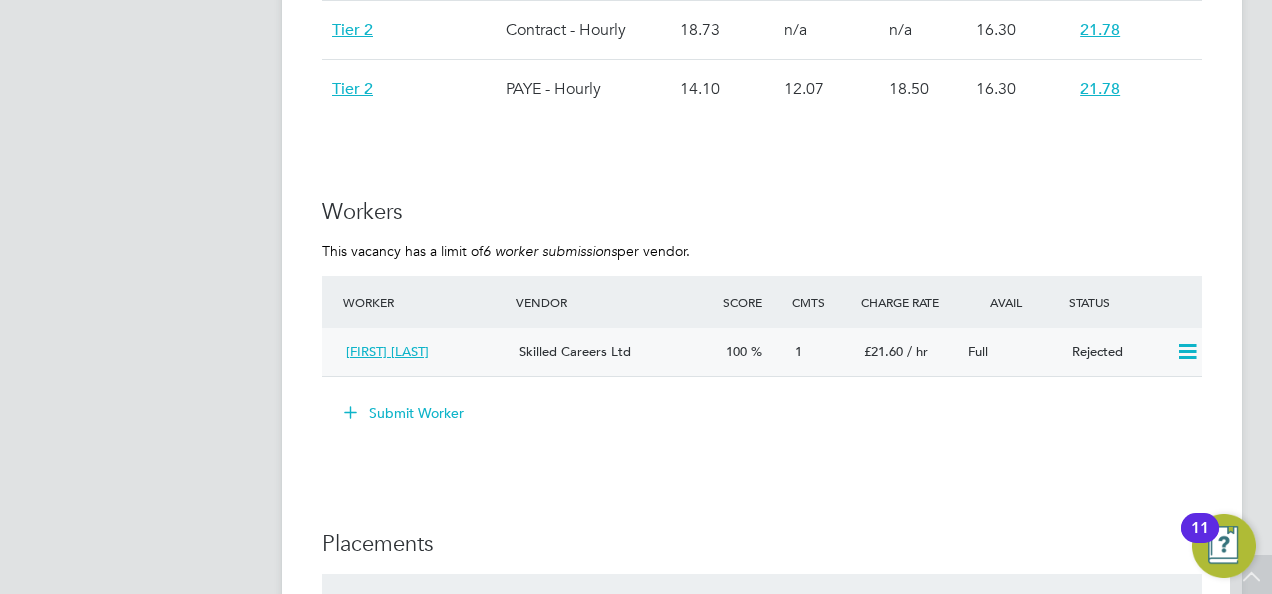 scroll, scrollTop: 2600, scrollLeft: 0, axis: vertical 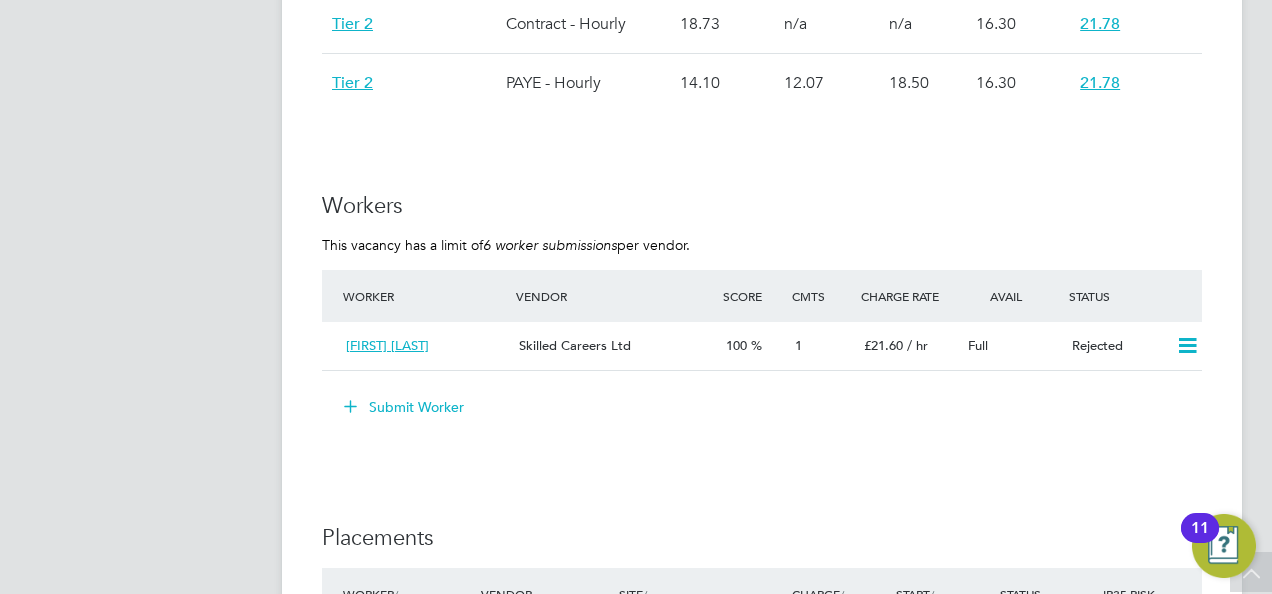 click on "IR35 Determination IR35 Status Disabled for this client. This feature can be enabled under this client's configuration. Details PO No PO Number Valid From Valid To Expiry No PO numbers have been created. Reason   Contract mobilisation Description Client Support Advisor
Temp to perm
Finsbury Road Building, [CITY], [STATE]
8-5 mon-fri in office
FTE £27K
CLIENT SUPPORT OPERATOR
Are you providing amazing customer service in your current role but ready for the next step?
We are currently recruiting for a Customer Care Advisor to join our fabulous team on a full time, permanent basis based in [CITY], [STATE].
We’re looking for someone who has a passion for delivering outstanding customer service whilst being professional and friendly at all times! Ideally, you will have previous experience of working on an FM Helpdesk, with strong customer service skills:
•	Delivering great customer service to our clients and contractors
•	Managing emails and phone calls
To be successful you’ll need to be:" 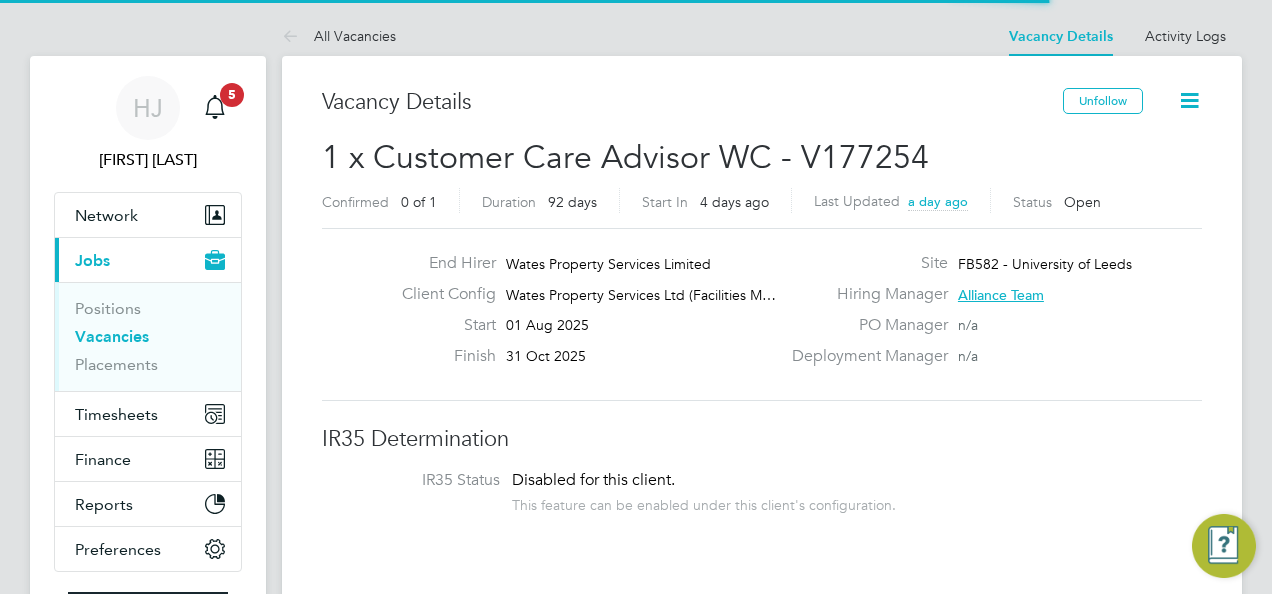 scroll, scrollTop: 0, scrollLeft: 0, axis: both 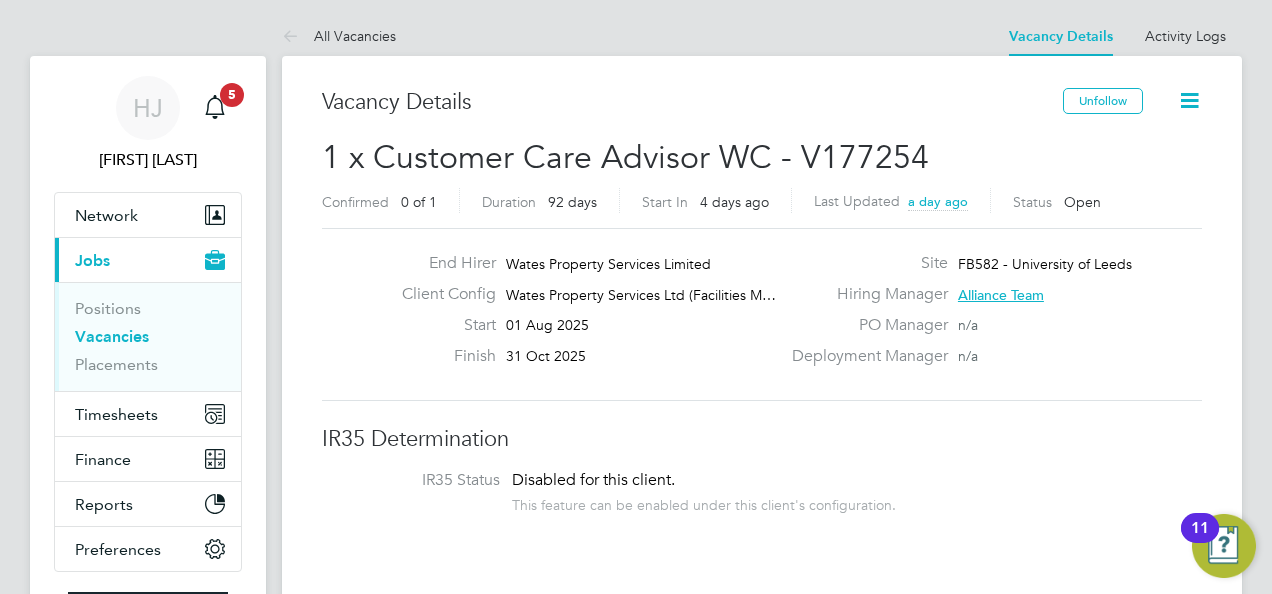 click on "Finish" 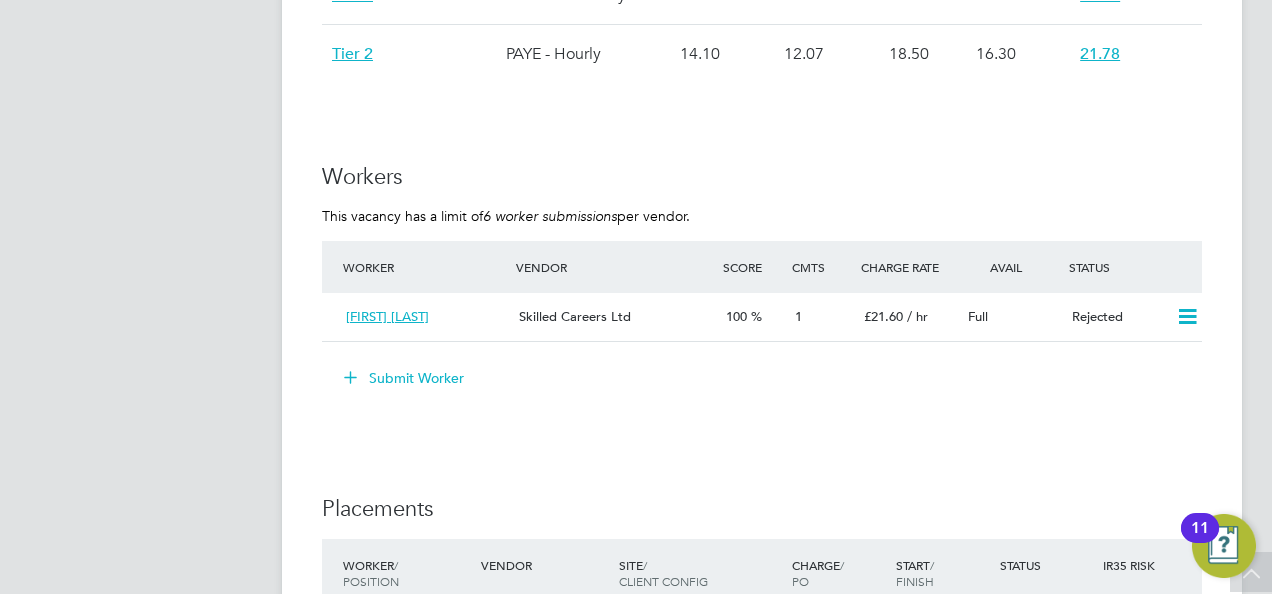 scroll, scrollTop: 2800, scrollLeft: 0, axis: vertical 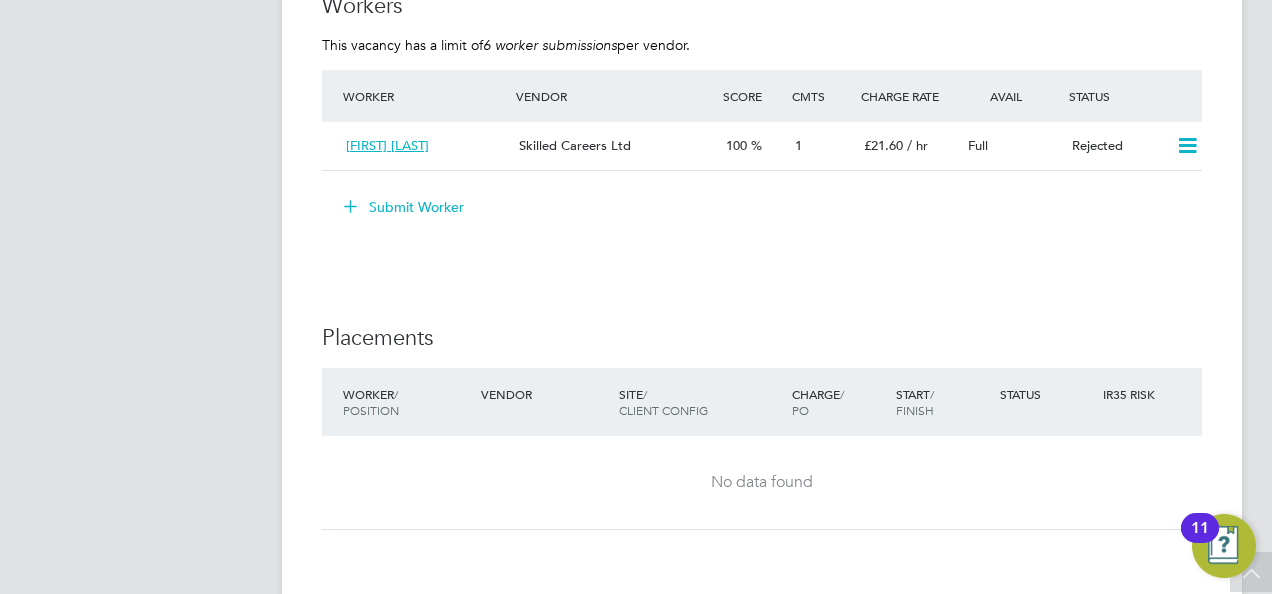 click on "Submit Worker" 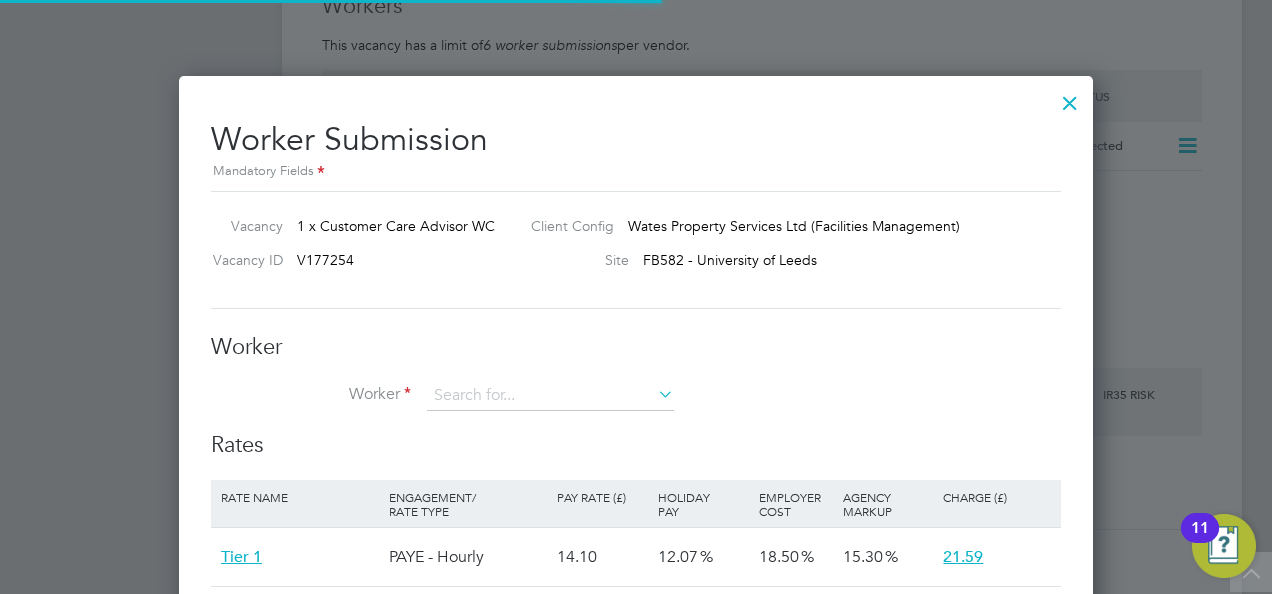 scroll, scrollTop: 10, scrollLeft: 10, axis: both 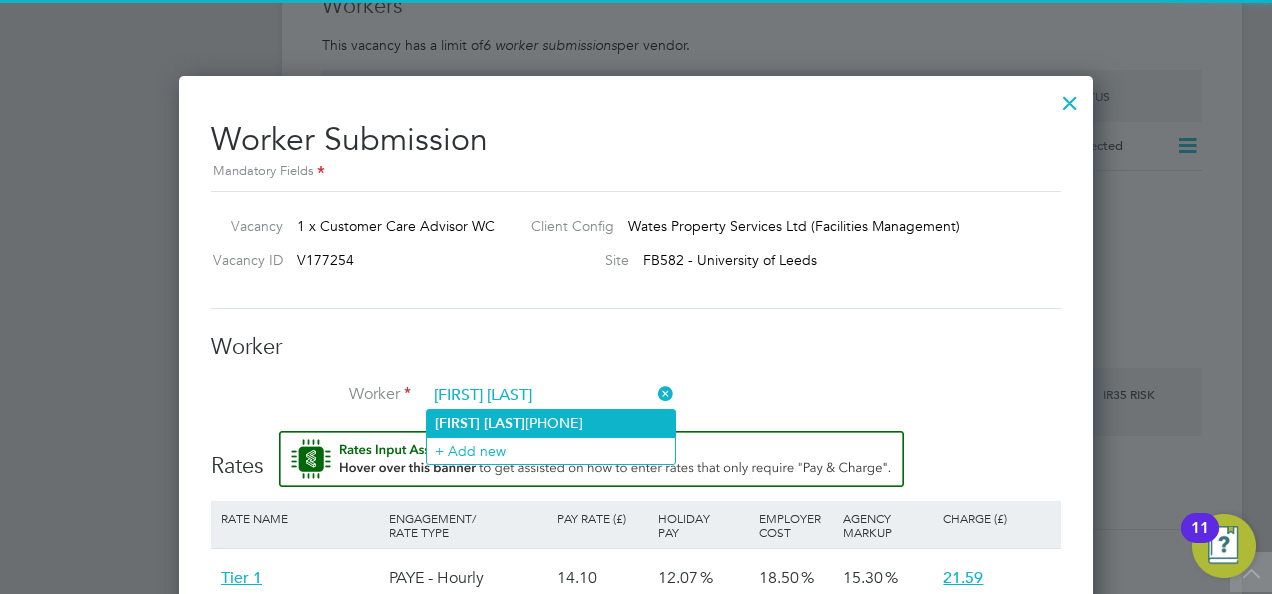 click on "[FIRST]" 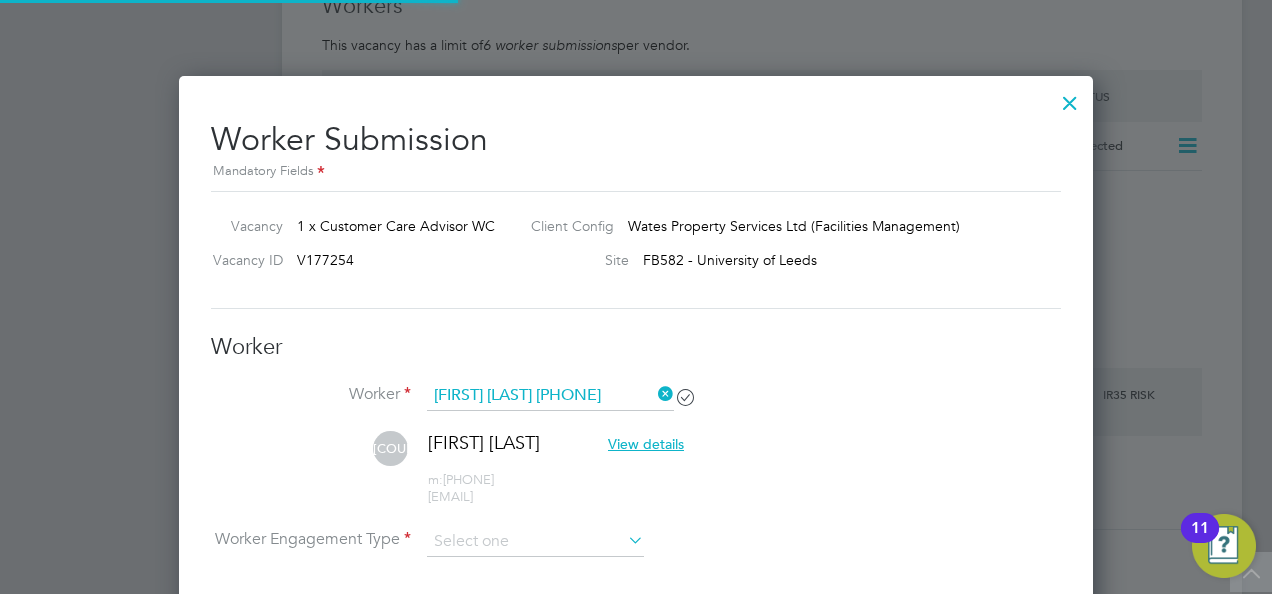 click on "Worker   Usamah Rauf (502630)" at bounding box center [636, 406] 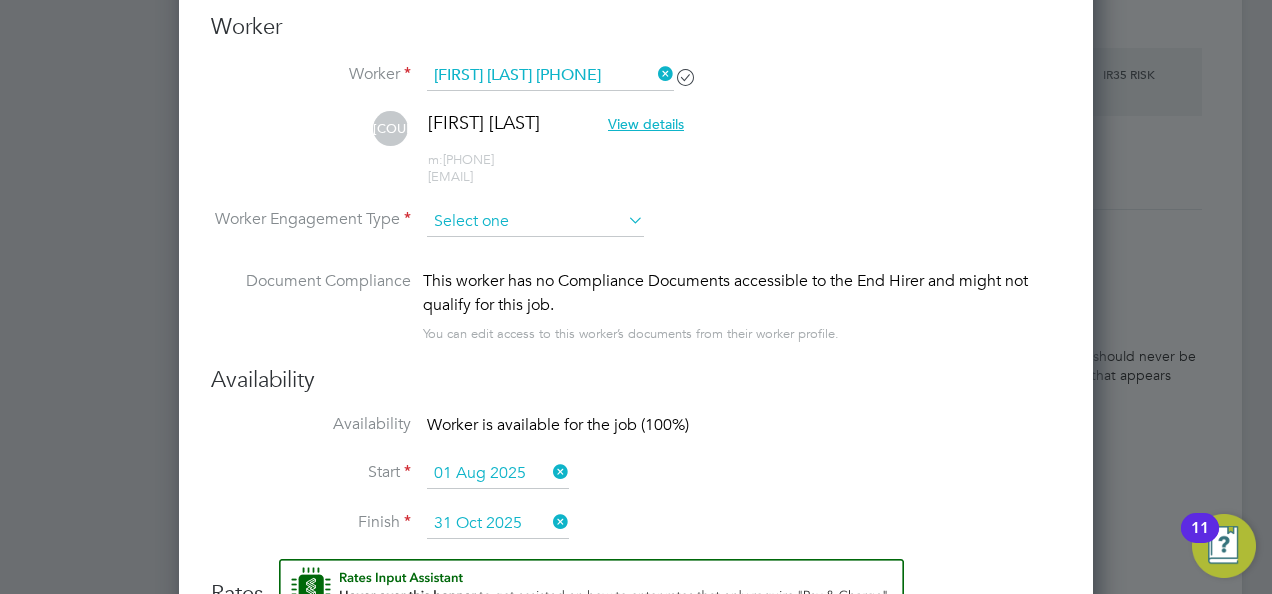 click at bounding box center [535, 222] 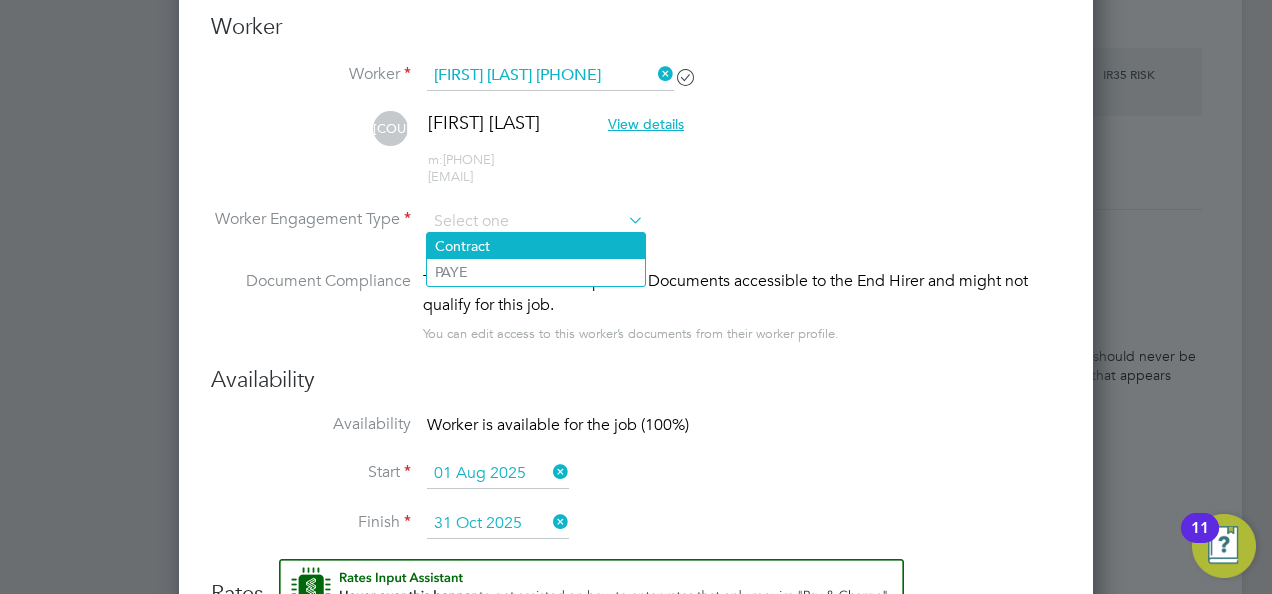 click on "Contract" 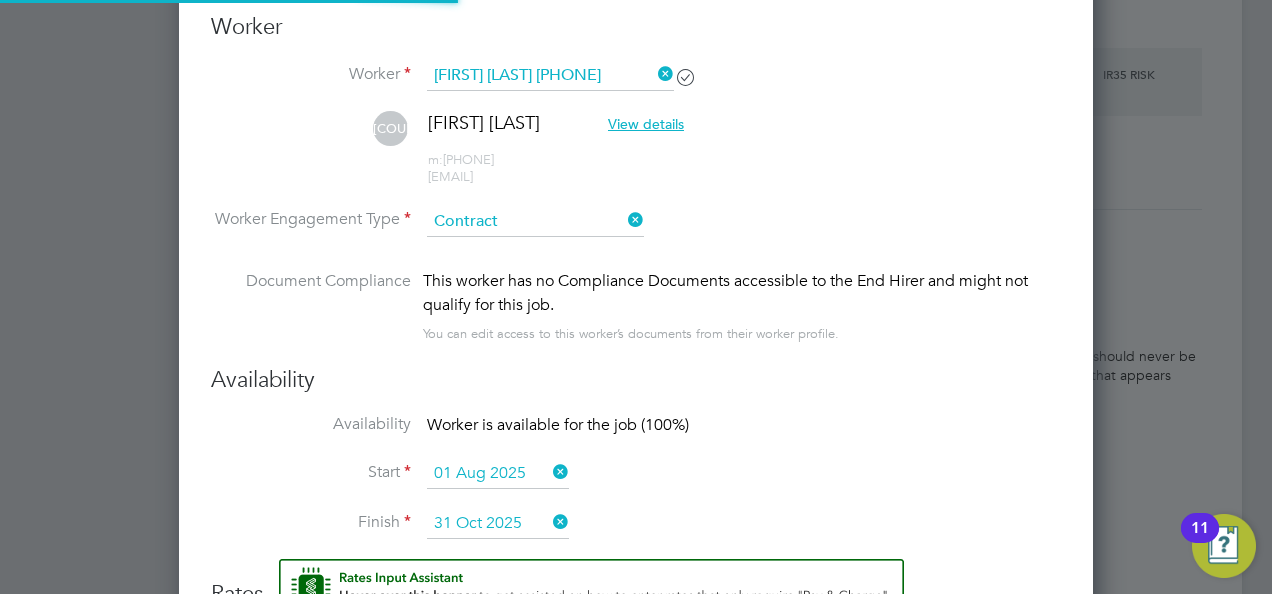 click on "Worker Engagement Type   Contract" at bounding box center (636, 238) 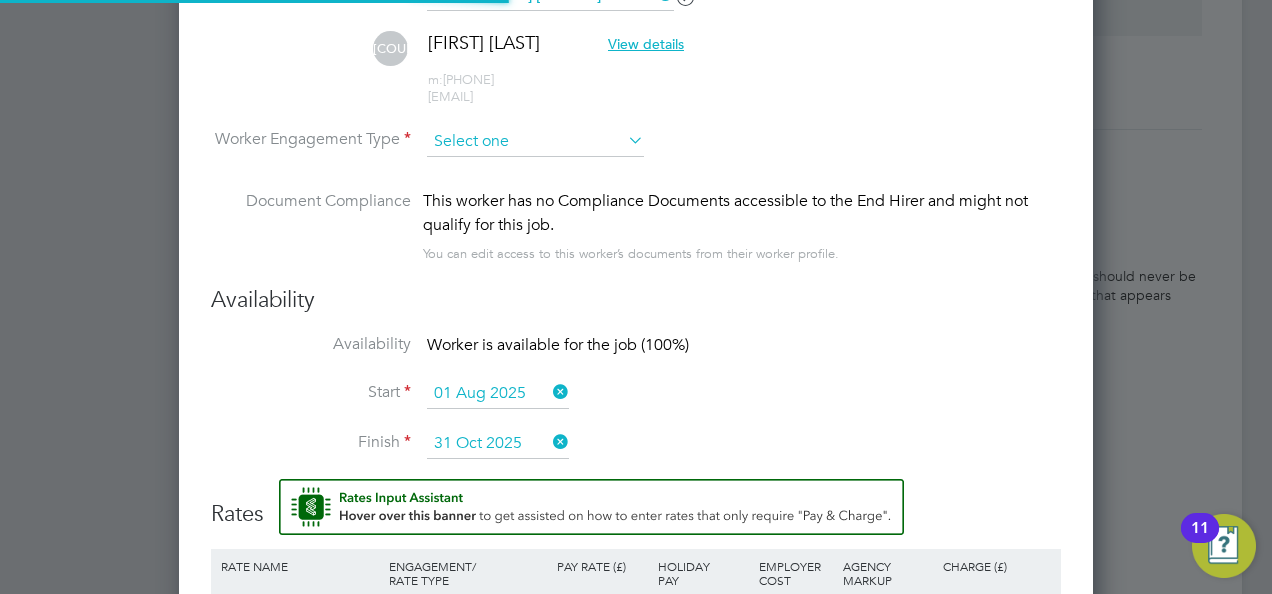 click at bounding box center (535, 142) 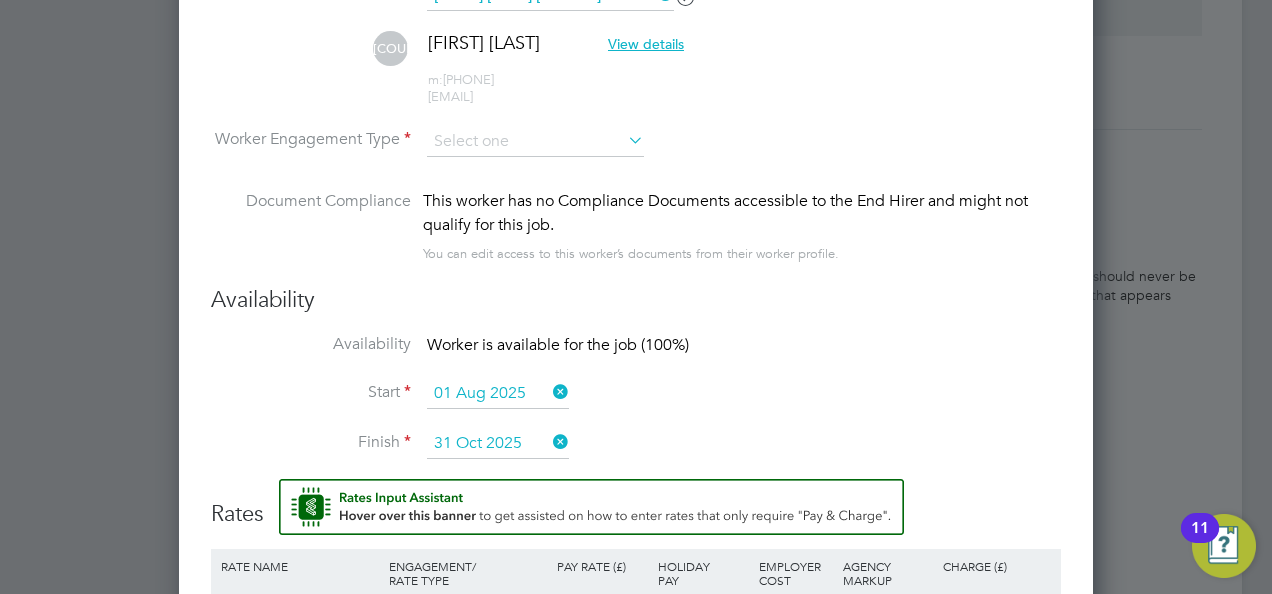 click on "PAYE" 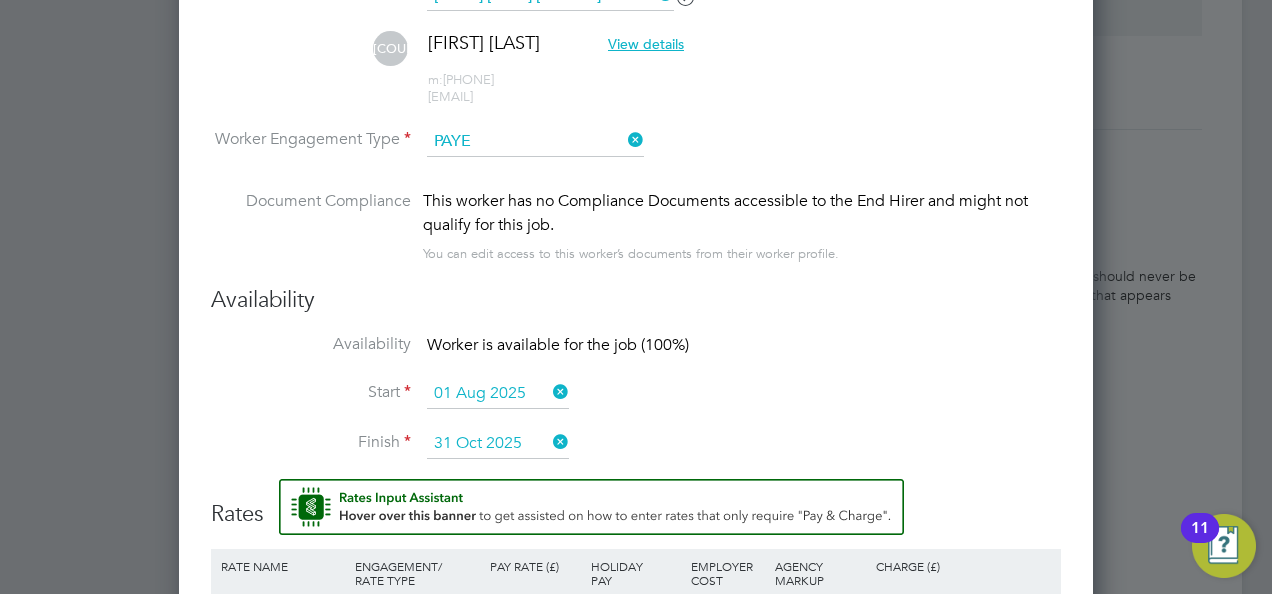 click on "Availability Availability Worker is available for the job (100%)     Start   01 Aug 2025 Finish   31 Oct 2025" at bounding box center (636, 382) 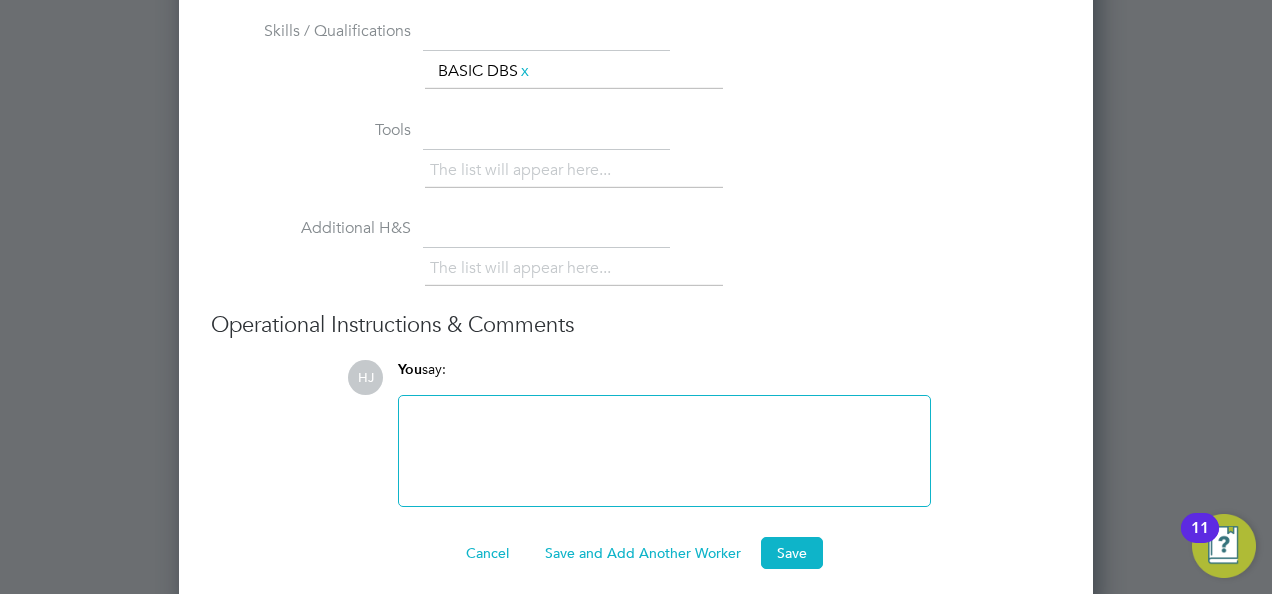 scroll, scrollTop: 4045, scrollLeft: 0, axis: vertical 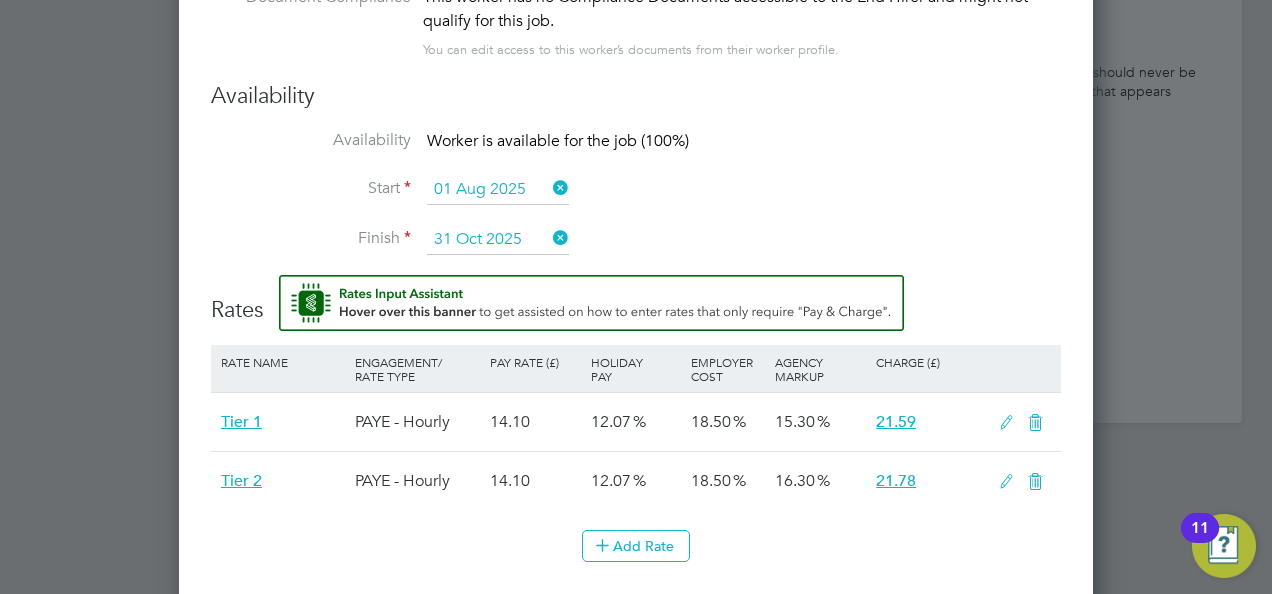 click on "Add Rate" at bounding box center [636, 556] 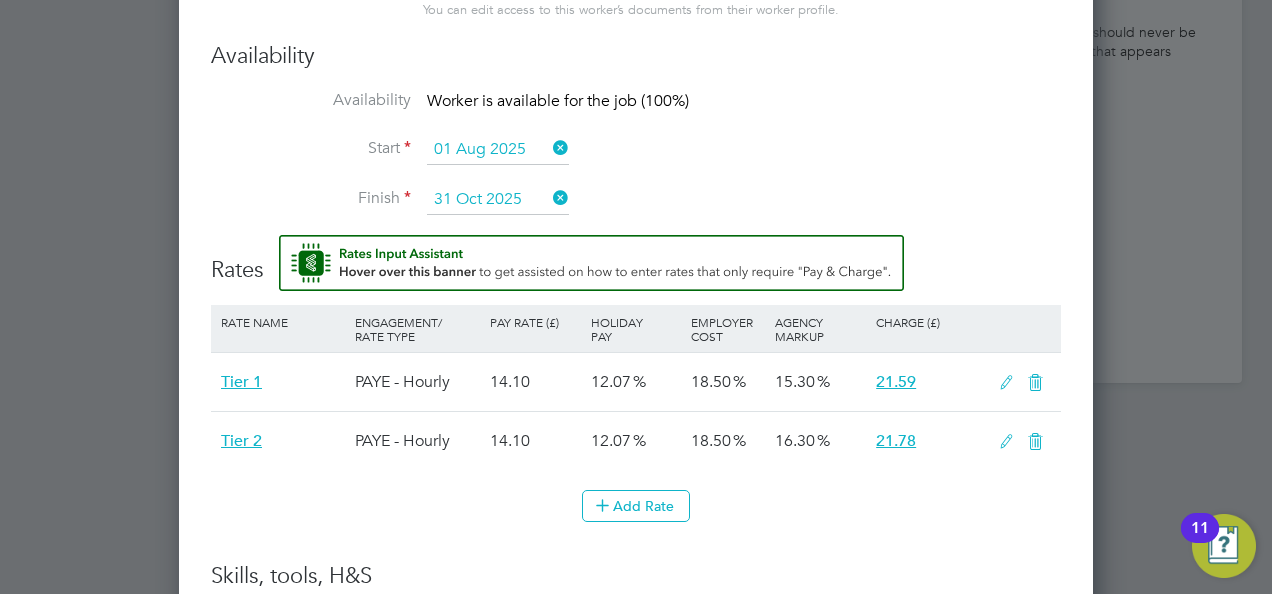 scroll, scrollTop: 3484, scrollLeft: 0, axis: vertical 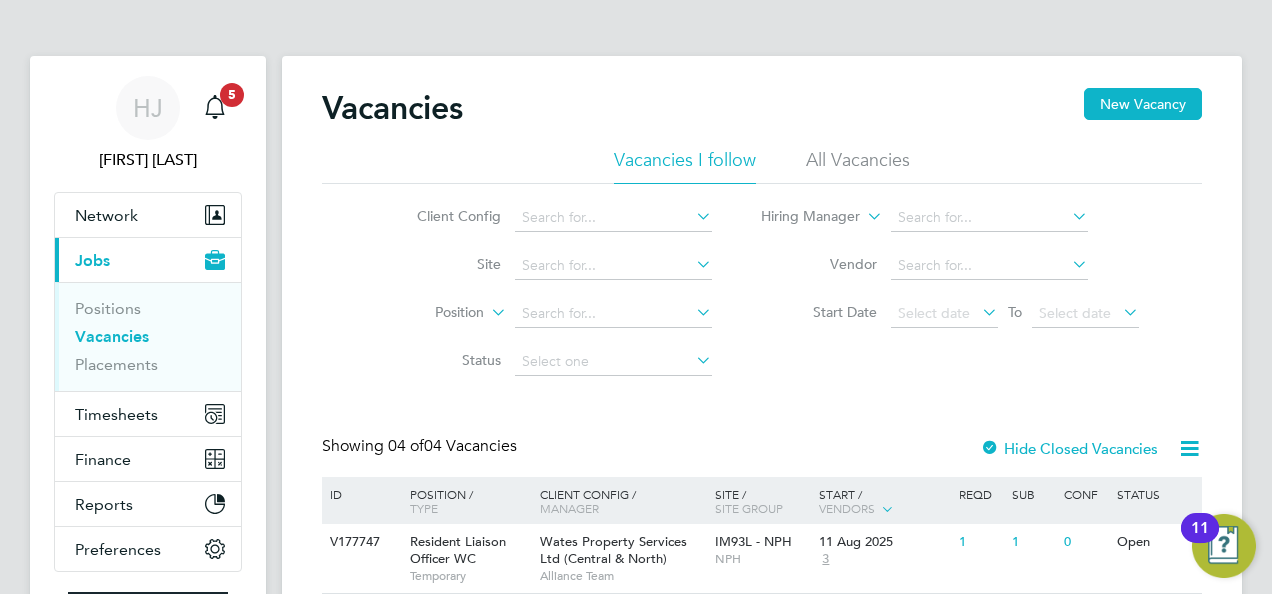 click on "Client Config     Site     Position     Status   Hiring Manager     Vendor   Start Date
Select date
To
Select date" 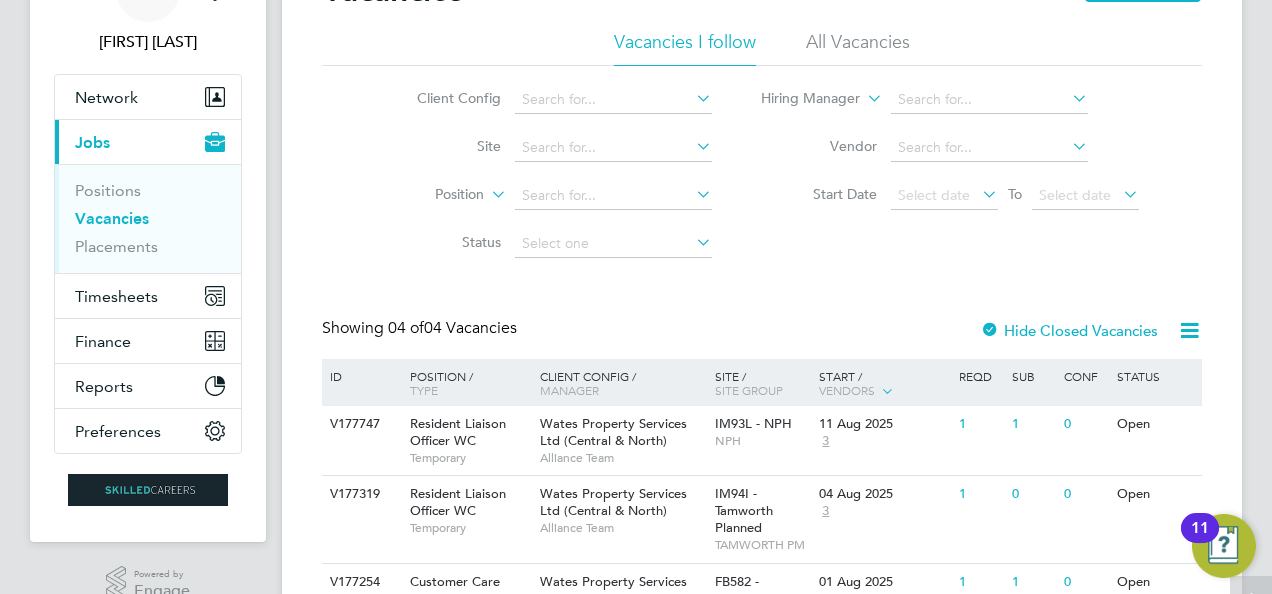 scroll, scrollTop: 120, scrollLeft: 0, axis: vertical 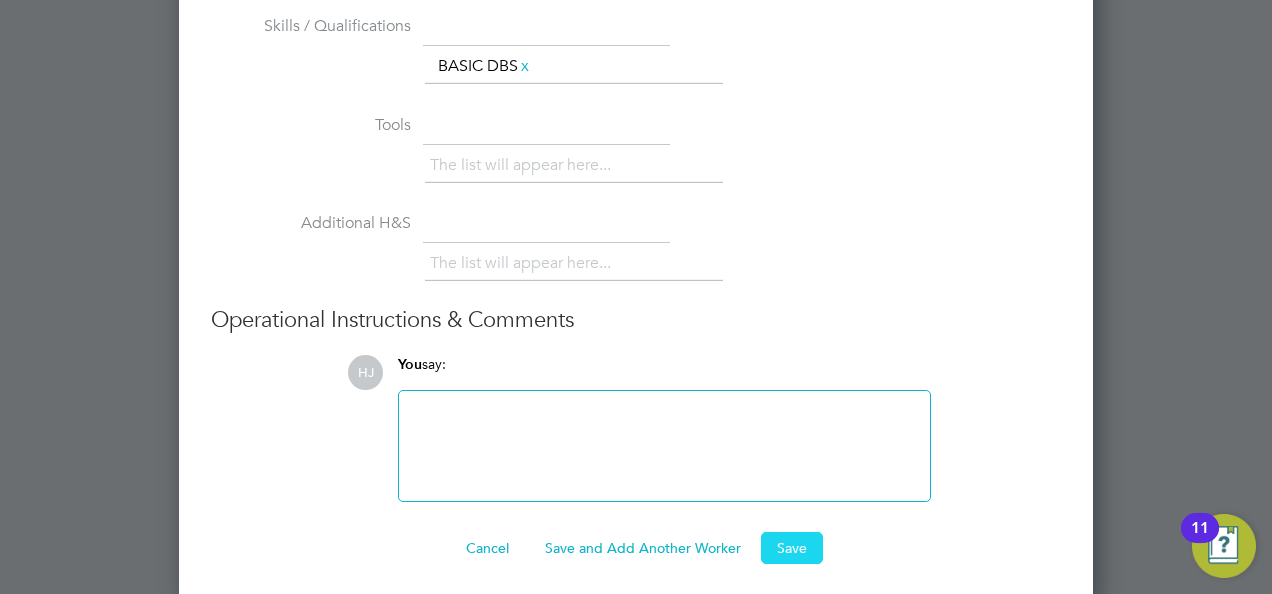 click on "Save" at bounding box center [792, 548] 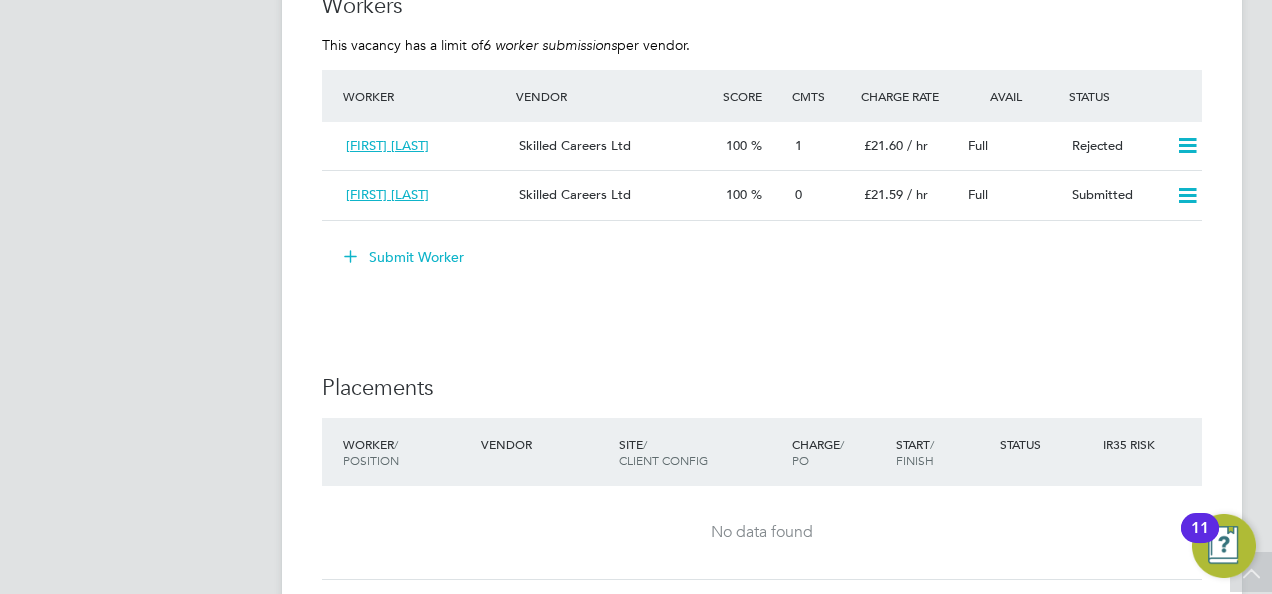 click on "IR35 Determination IR35 Status Disabled for this client. This feature can be enabled under this client's configuration. Details PO No PO Number Valid From Valid To Expiry No PO numbers have been created. Reason   Contract mobilisation Description Client Support Advisor
Temp to perm
Finsbury Road Building, [CITY], [STATE]
8-5 mon-fri in office
FTE £27K
CLIENT SUPPORT OPERATOR
Are you providing amazing customer service in your current role but ready for the next step?
We are currently recruiting for a Customer Care Advisor to join our fabulous team on a full time, permanent basis based in [CITY], [STATE].
We’re looking for someone who has a passion for delivering outstanding customer service whilst being professional and friendly at all times! Ideally, you will have previous experience of working on an FM Helpdesk, with strong customer service skills:
•	Delivering great customer service to our clients and contractors
•	Managing emails and phone calls
To be successful you’ll need to be:" 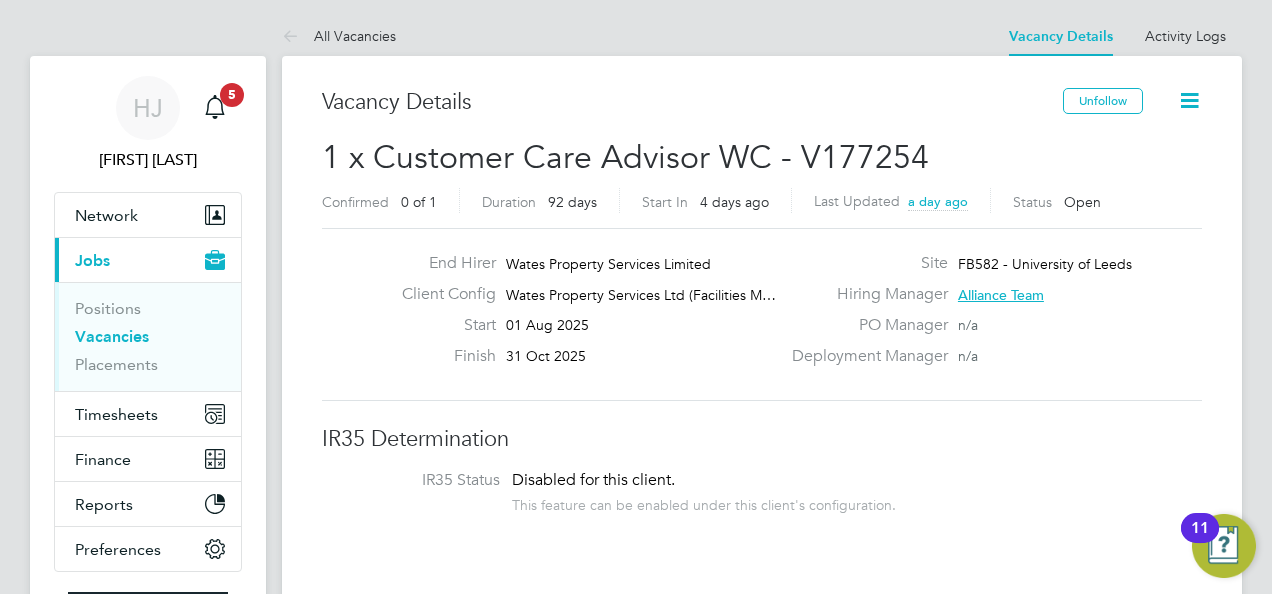 click on "Vacancies" at bounding box center [112, 336] 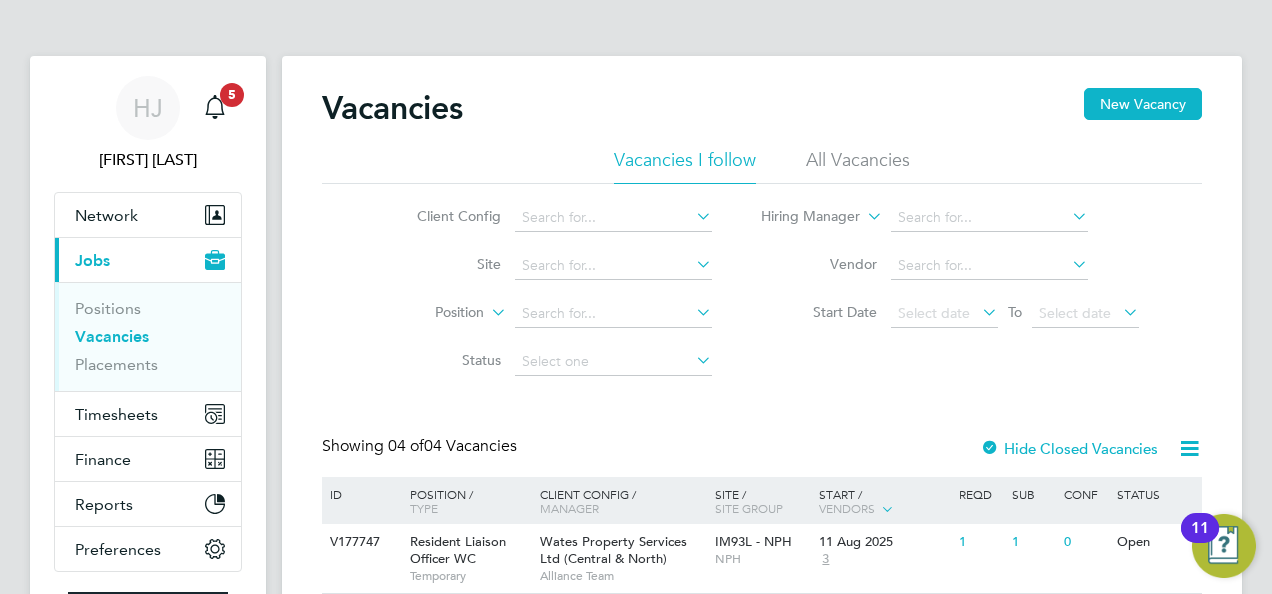 click on "Vacancies New Vacancy Vacancies I follow All Vacancies Client Config     Site     Position     Status   Hiring Manager     Vendor   Start Date
Select date
To
Select date
Showing   04 of  04 Vacancies Hide Closed Vacancies ID  Position / Type   Client Config / Manager Site / Site Group Start / Vendors   Reqd Sub Conf Status V177747 Resident Liaison Officer WC   Temporary Wates Property Services Ltd (Central & North)   Alliance Team IM93L - NPH   NPH 11 Aug 2025 3 1 1 0 Open V177319 Resident Liaison Officer WC   Temporary Wates Property Services Ltd (Central & North)   Alliance Team IM94I - Tamworth Planned   TAMWORTH PM 04 Aug 2025 3 1 0 0 Open V177254 Customer Care Advisor WC   Temporary Wates Property Services Ltd (Facilities Management)   Alliance Team FB582 - University of Leeds   UNIVERSITY OF LEEDS 01 Aug 2025 6 1 2 0 Open V175131 Electrician BC   Temporary Wates Property Services Ltd (Central & North)   Alliance Team   STONEWATER LTD 14 Jul 2025 6 1 2 0 Open Show   more" 